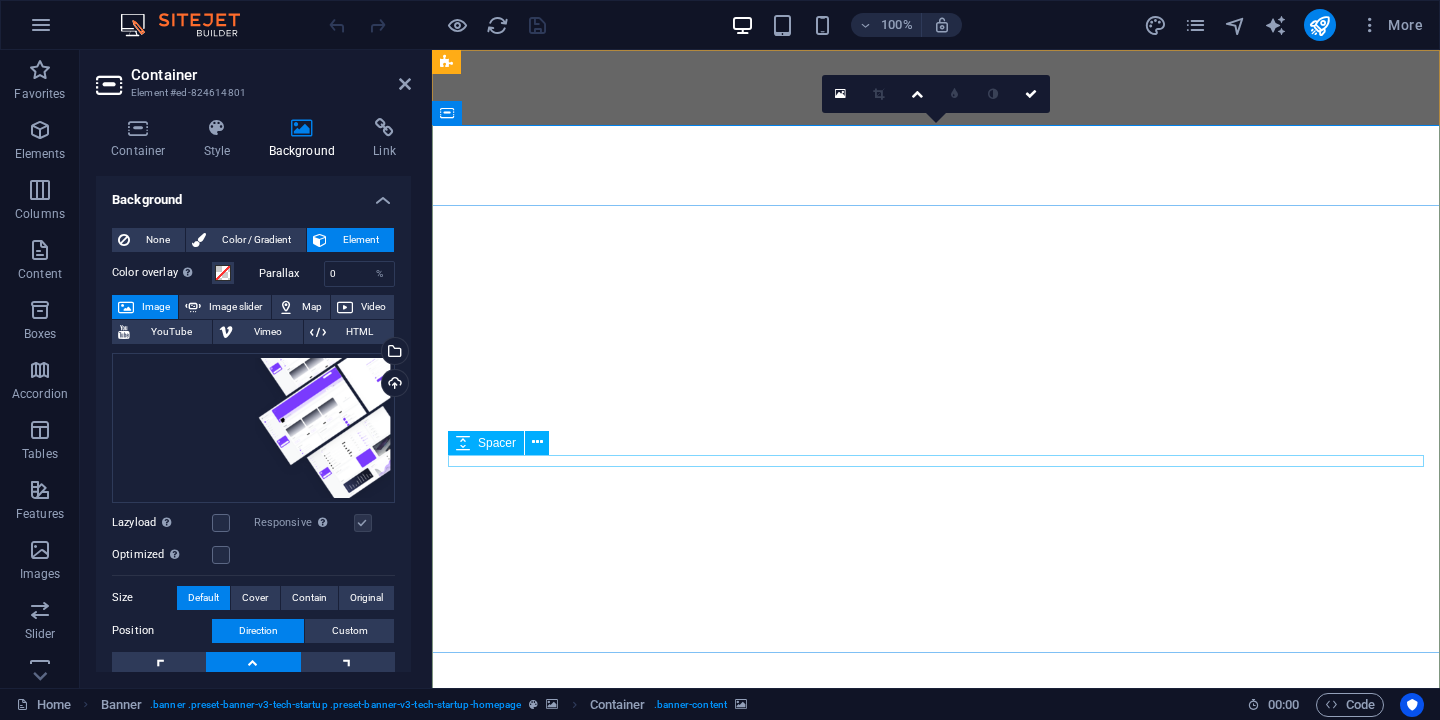 scroll, scrollTop: 0, scrollLeft: 0, axis: both 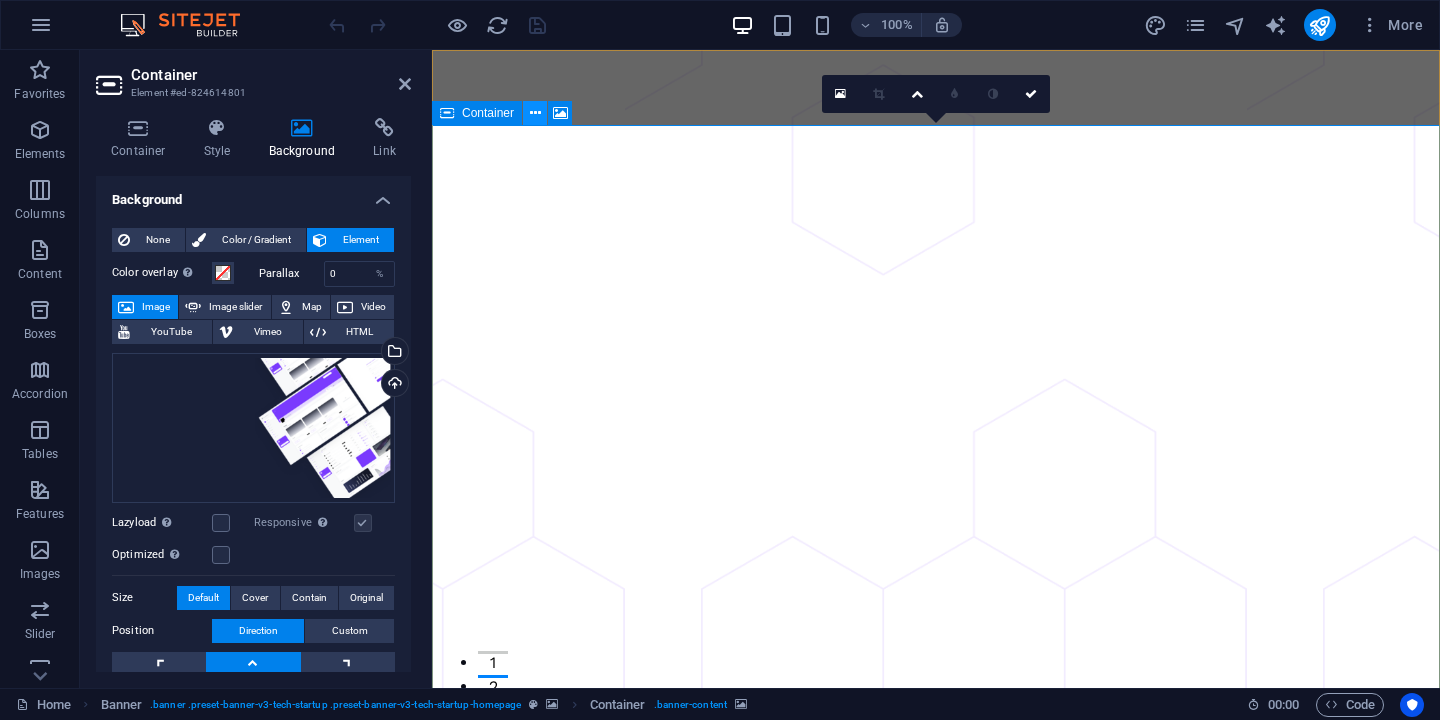 click at bounding box center (535, 113) 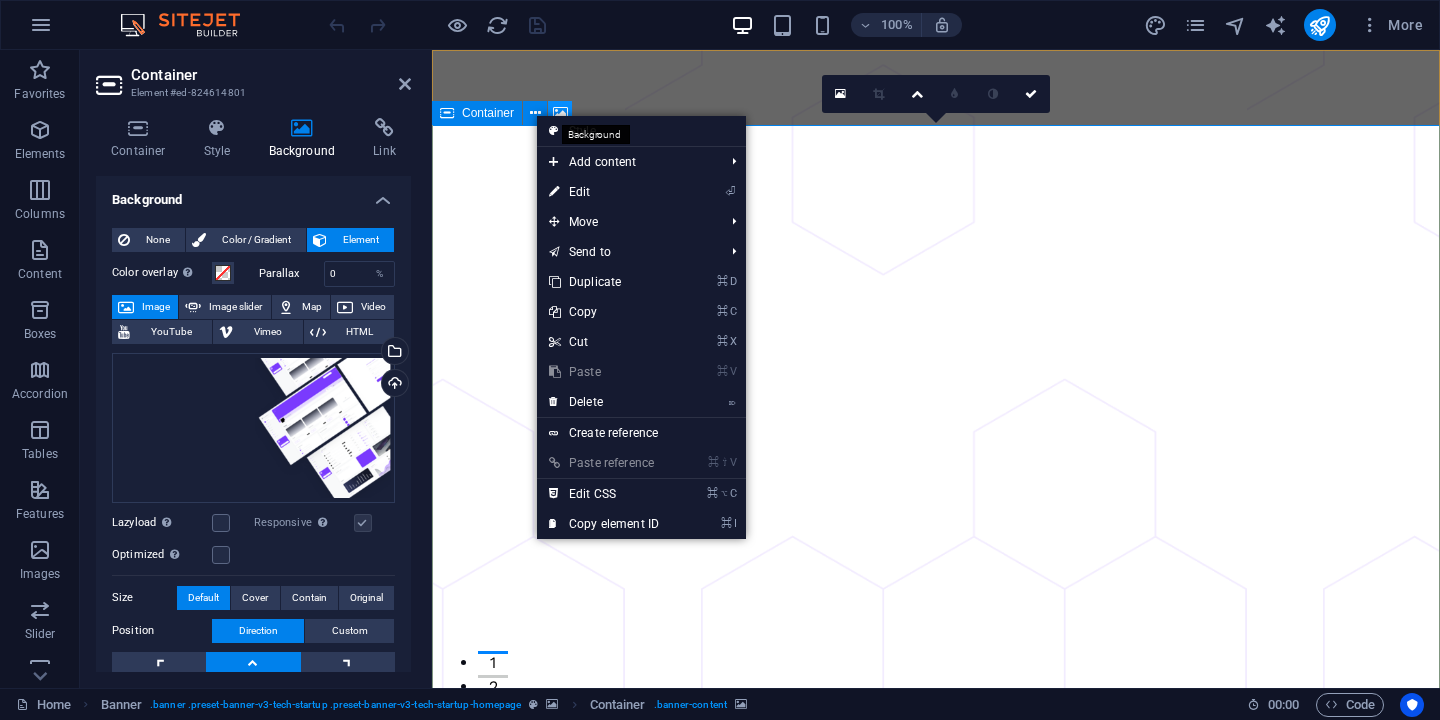 click at bounding box center [560, 113] 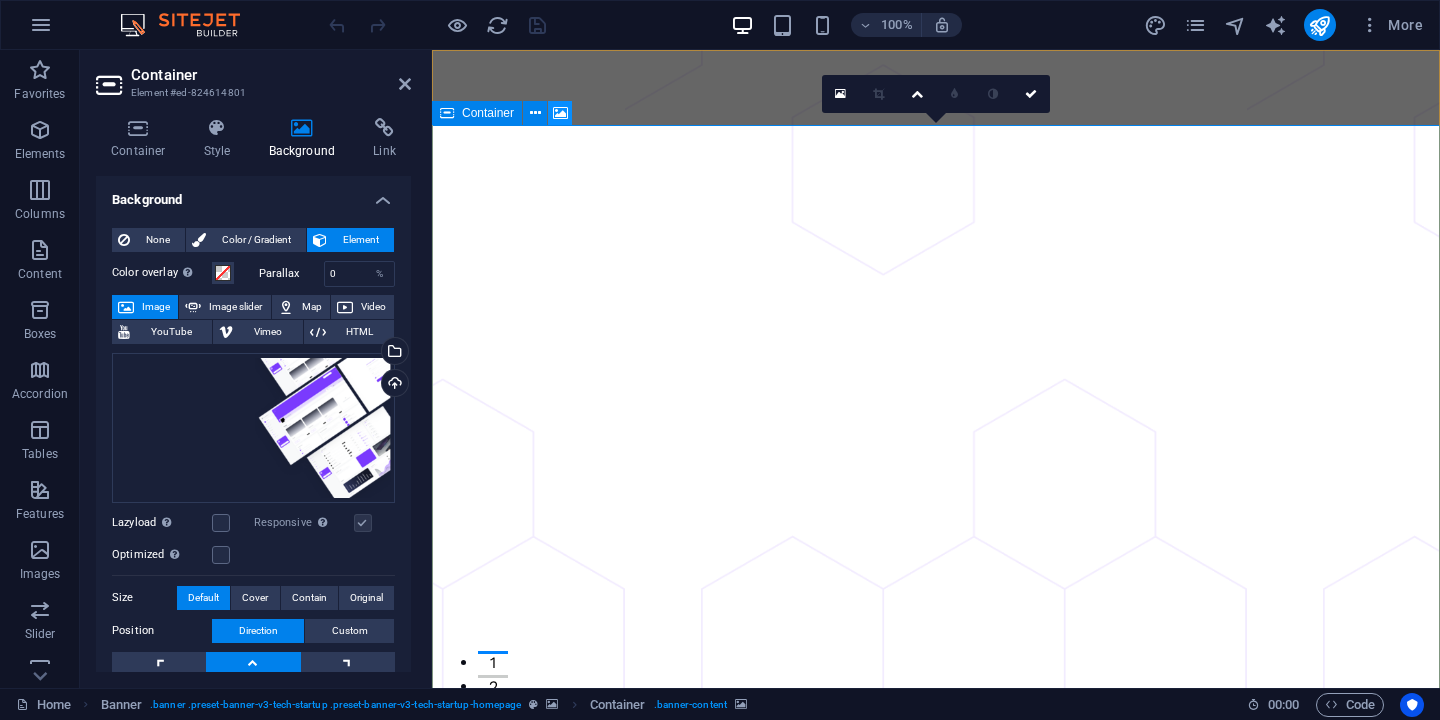click at bounding box center [560, 113] 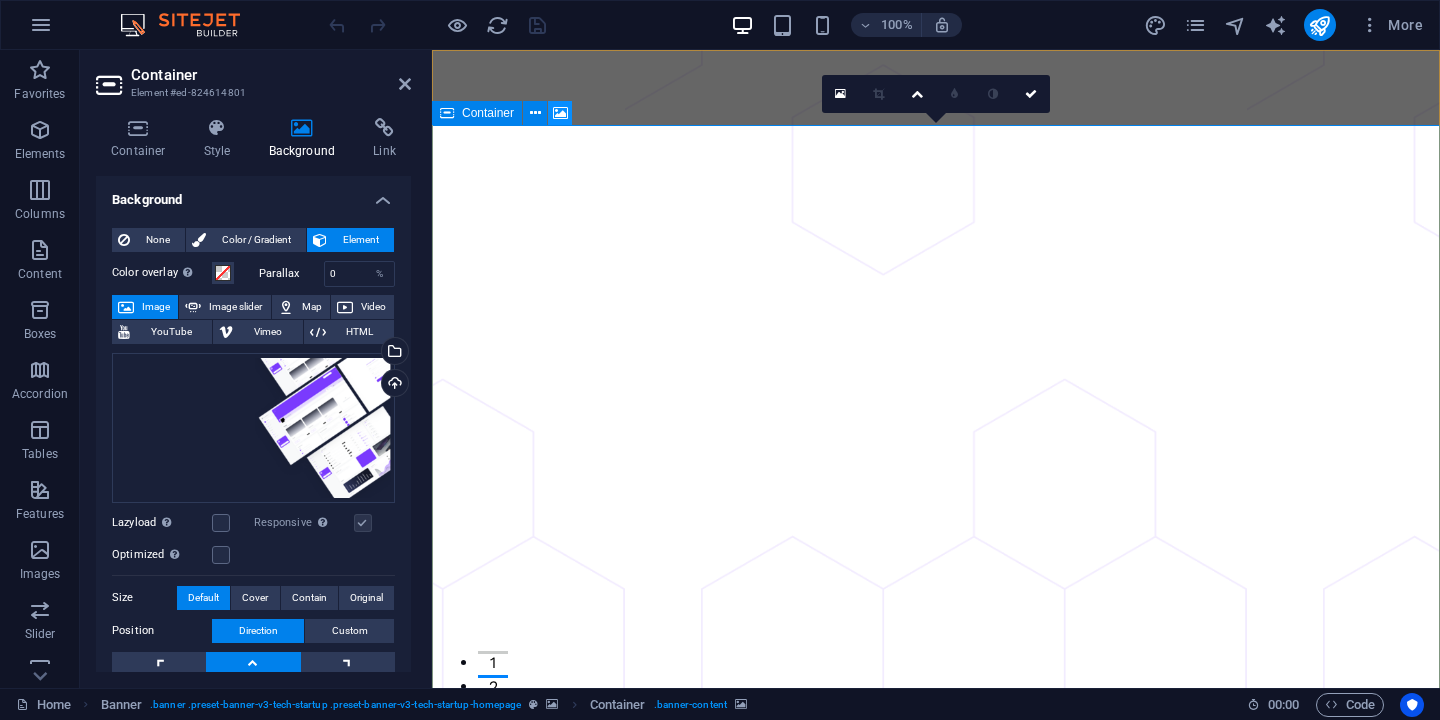 click at bounding box center [560, 113] 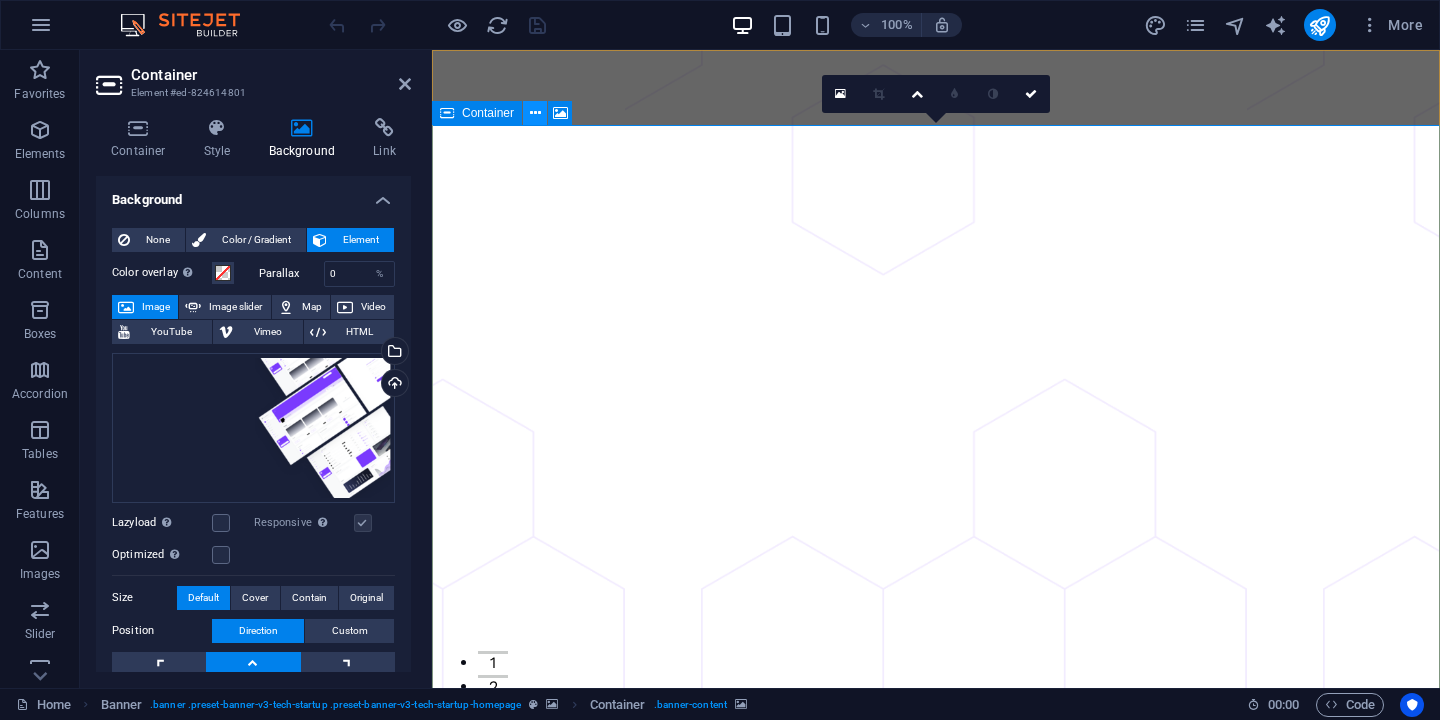 click at bounding box center [535, 113] 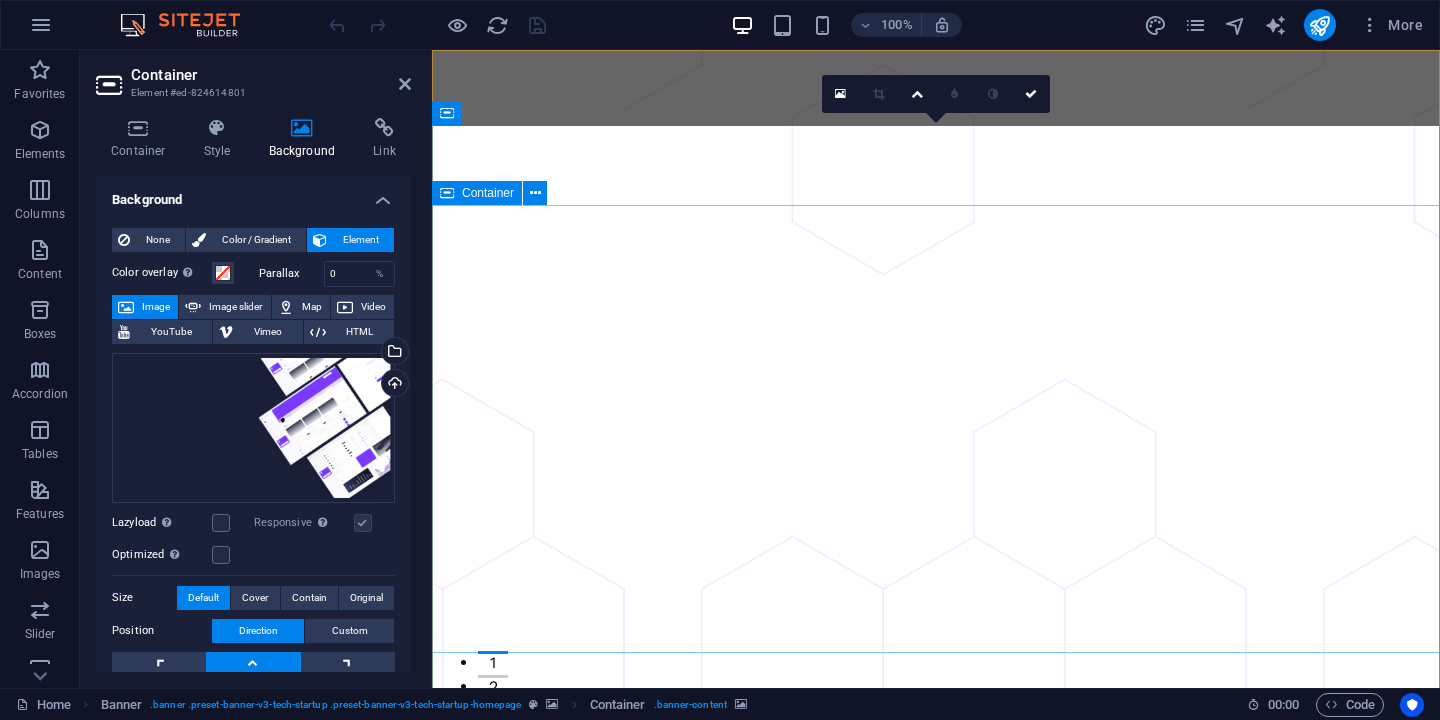 click on "Let your  business grow super fast  and secure, with Techup. Quia sed quod fuga tempora. Officiis voluptas asperiores numquam. Velit occaecati et et blanditiis ab placeat qui. Caecati et et blanditiis ab placeat qui. Clandit iis ab placeat qui. Get Started Now" at bounding box center [936, 1763] 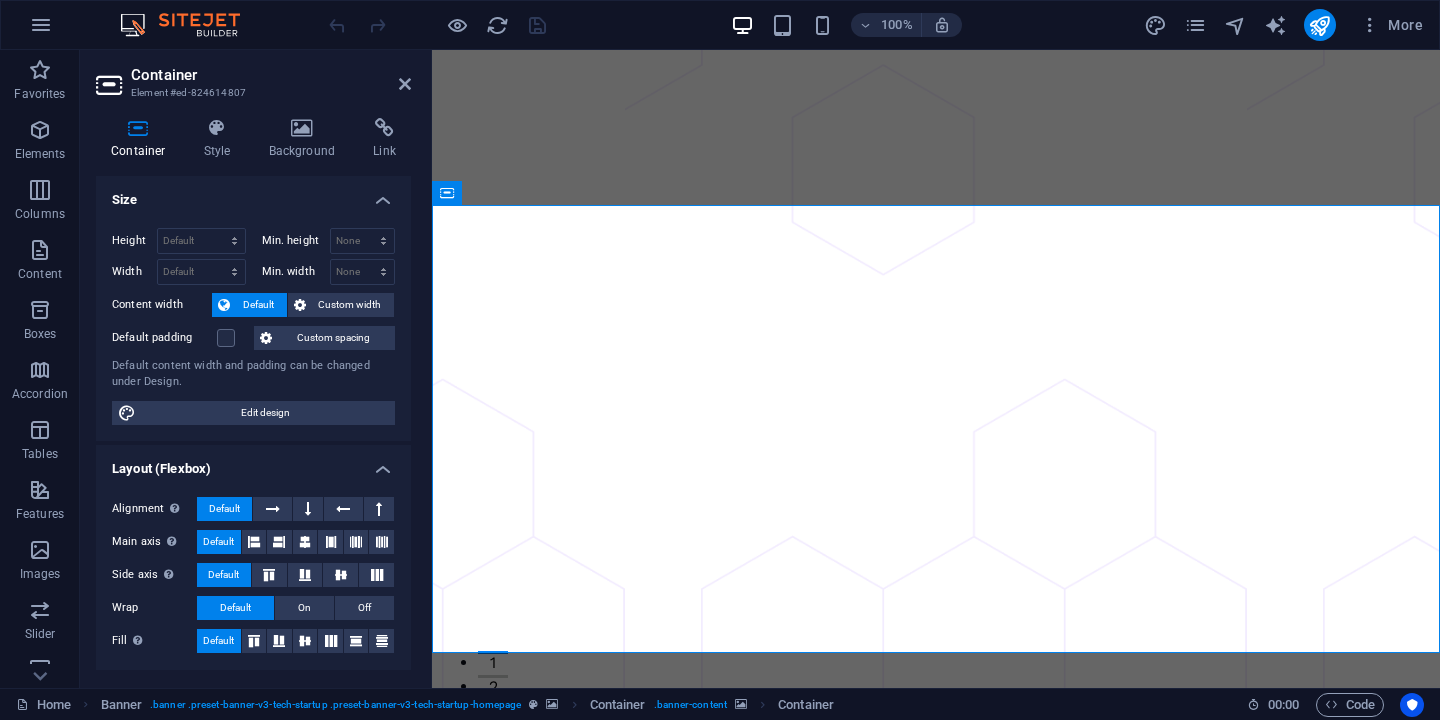 click at bounding box center [936, 1234] 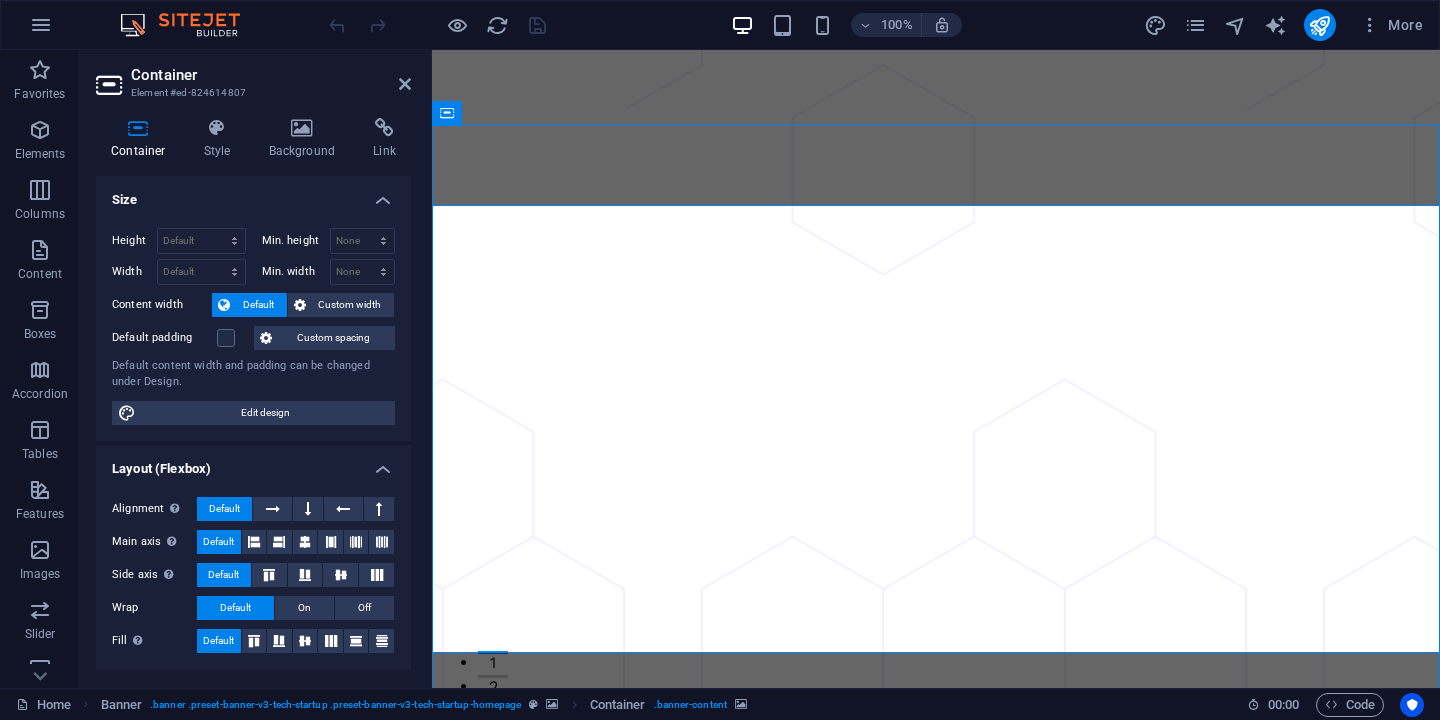 click at bounding box center (936, 1234) 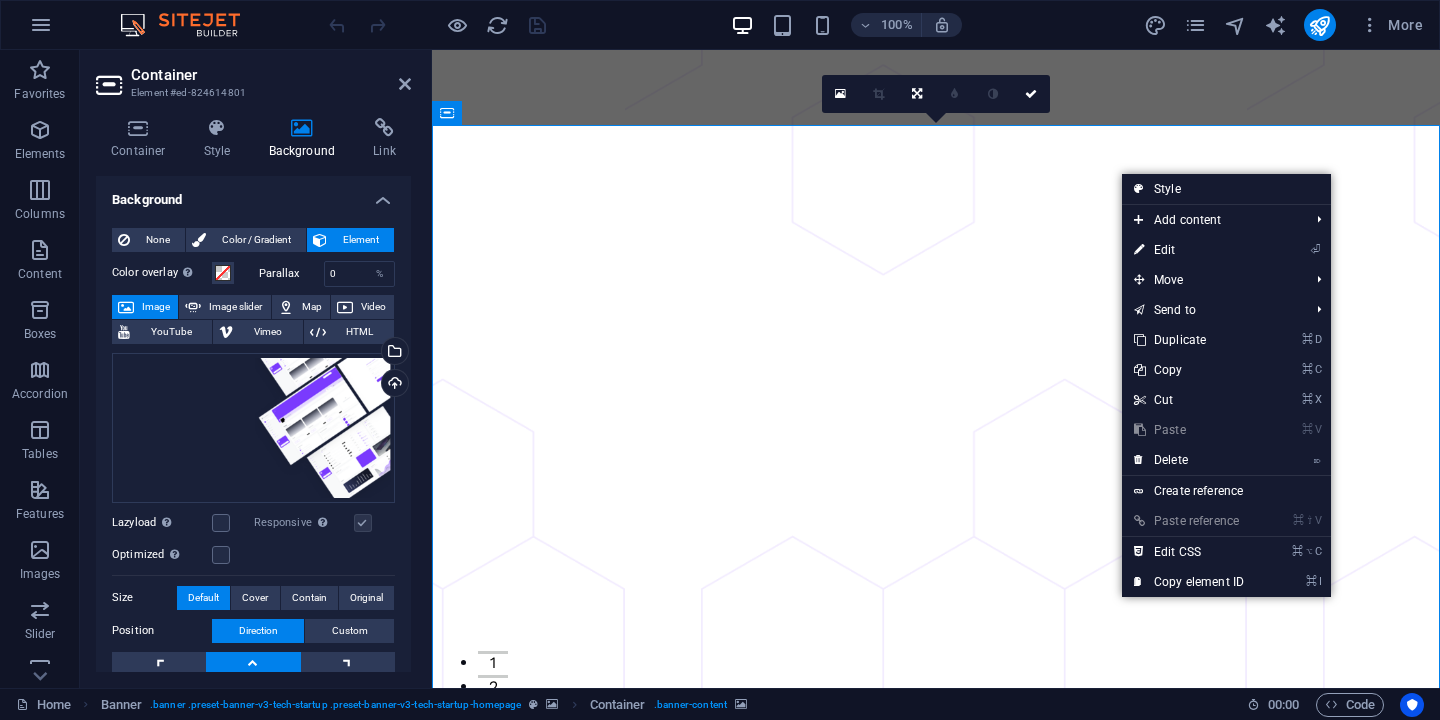 click at bounding box center (936, 1234) 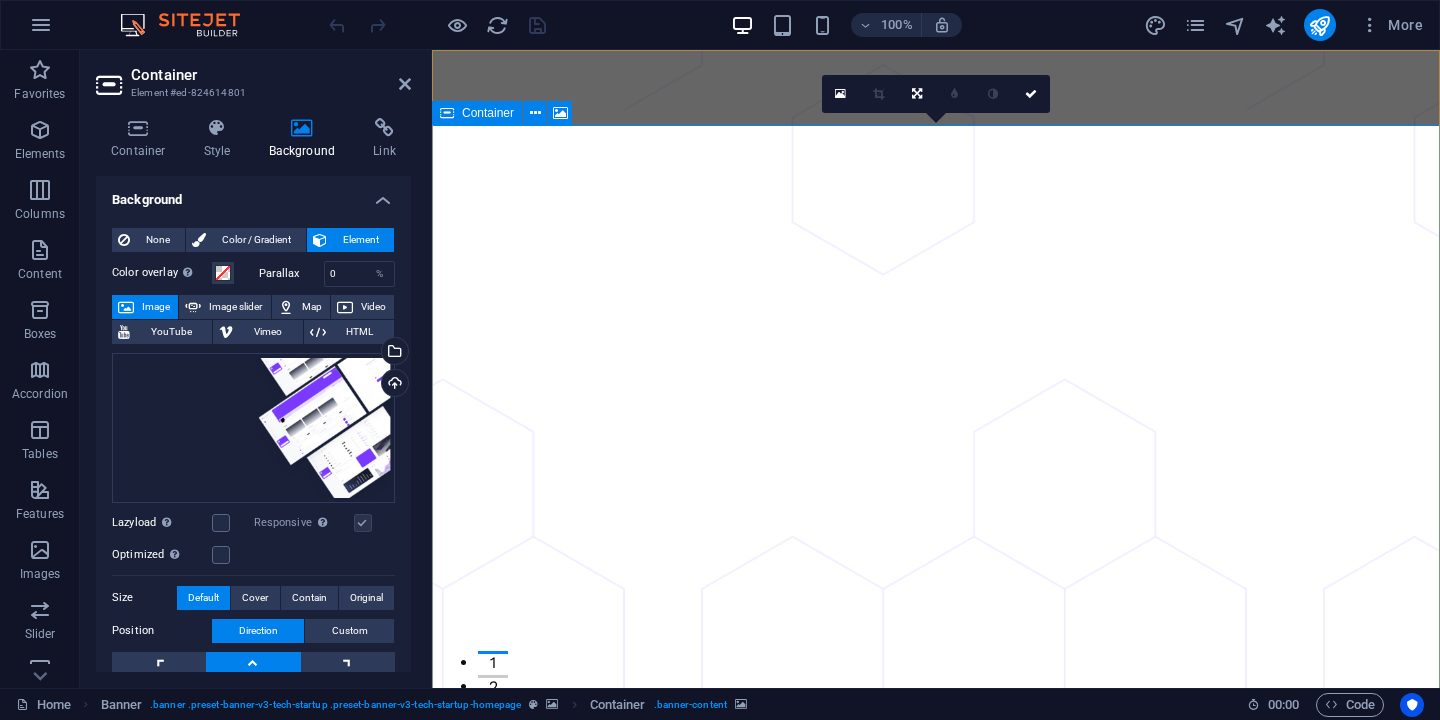 click on "Container" at bounding box center (488, 113) 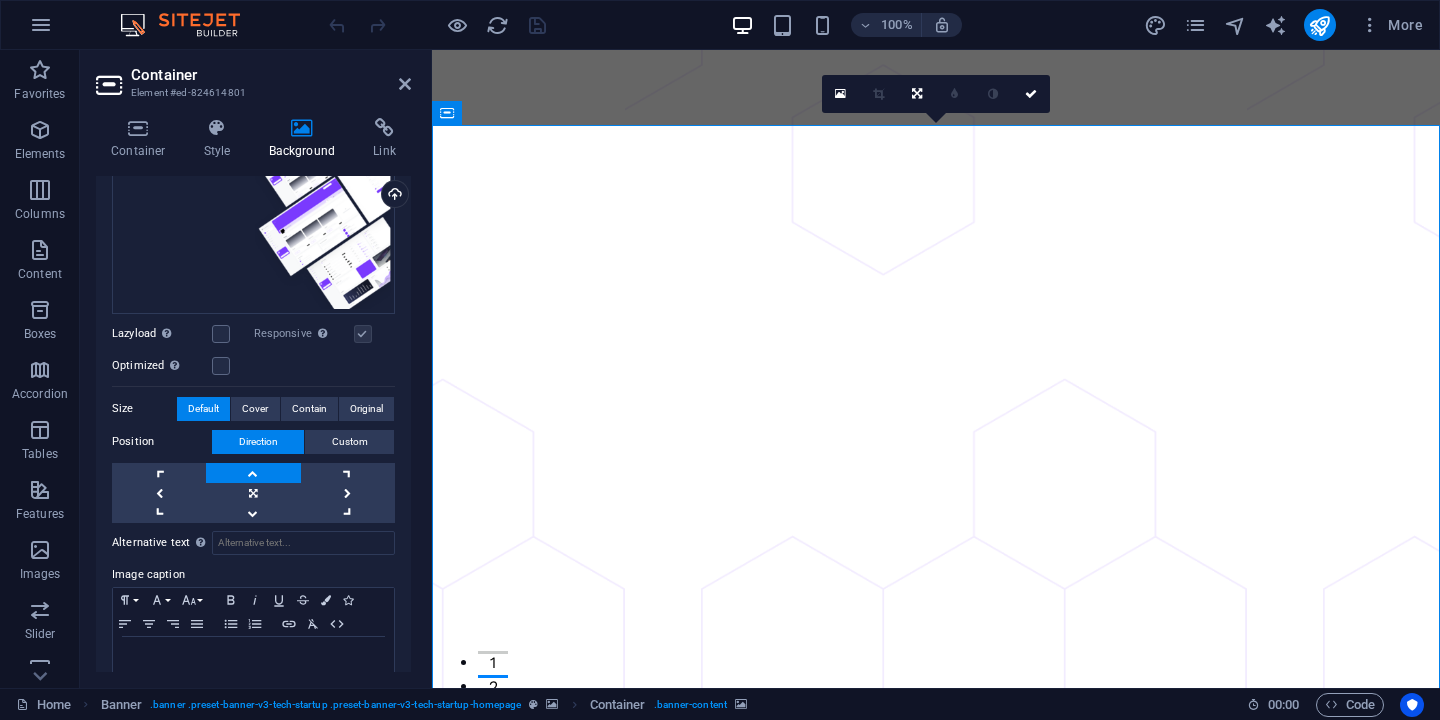 scroll, scrollTop: 295, scrollLeft: 0, axis: vertical 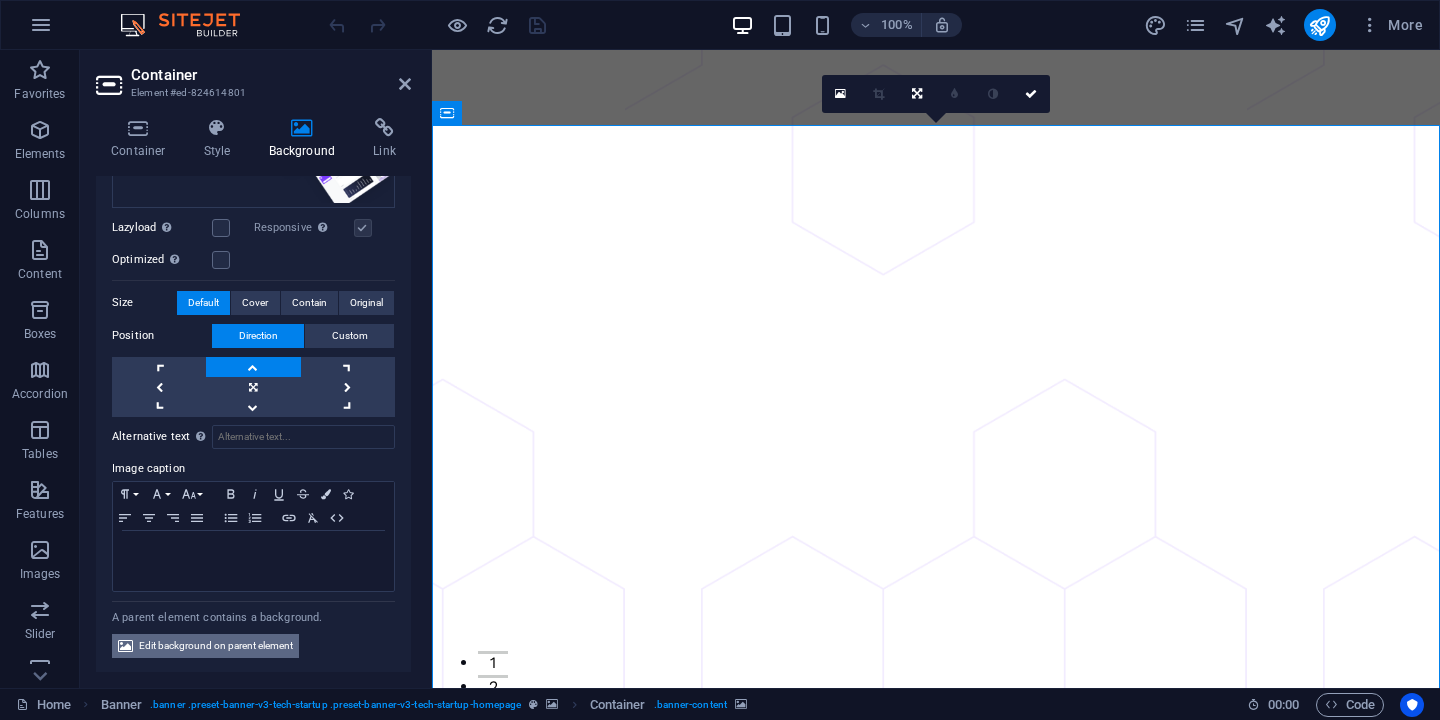 click on "Edit background on parent element" at bounding box center [216, 646] 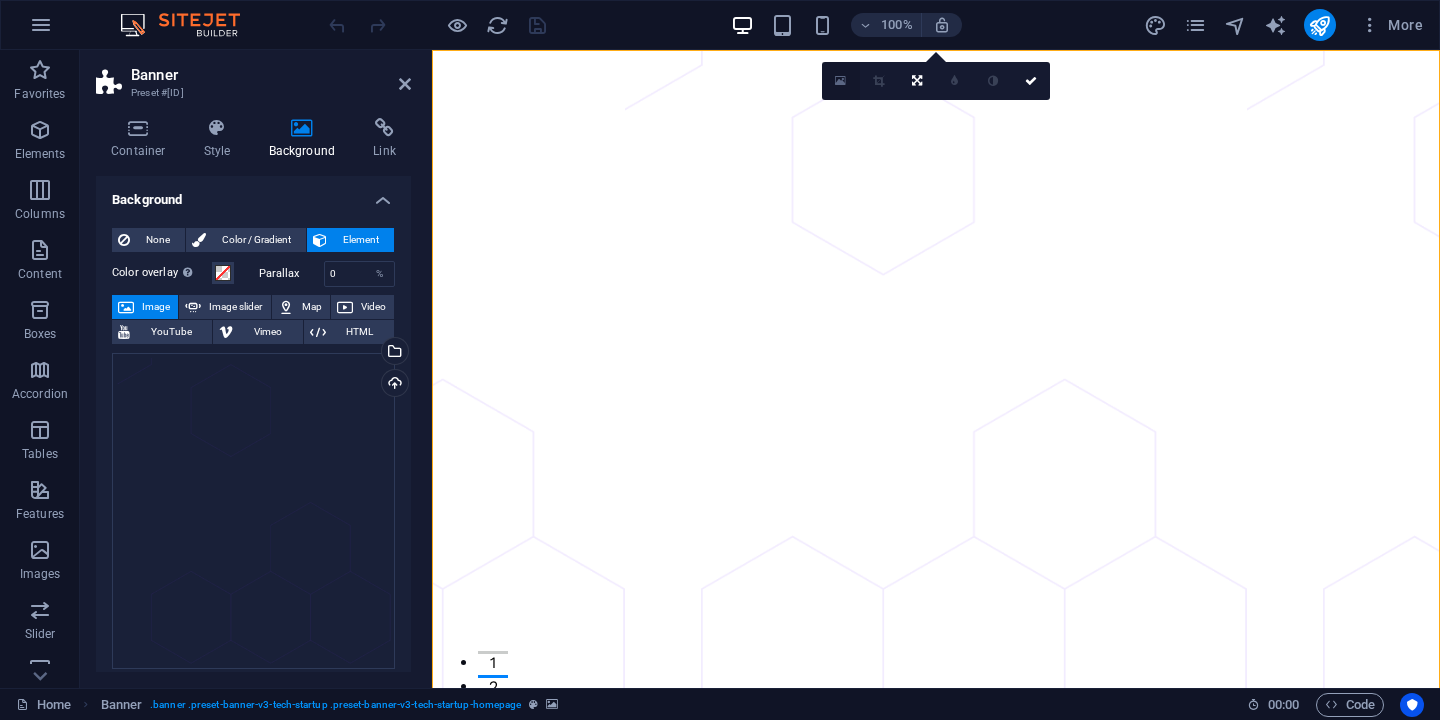 click at bounding box center (840, 81) 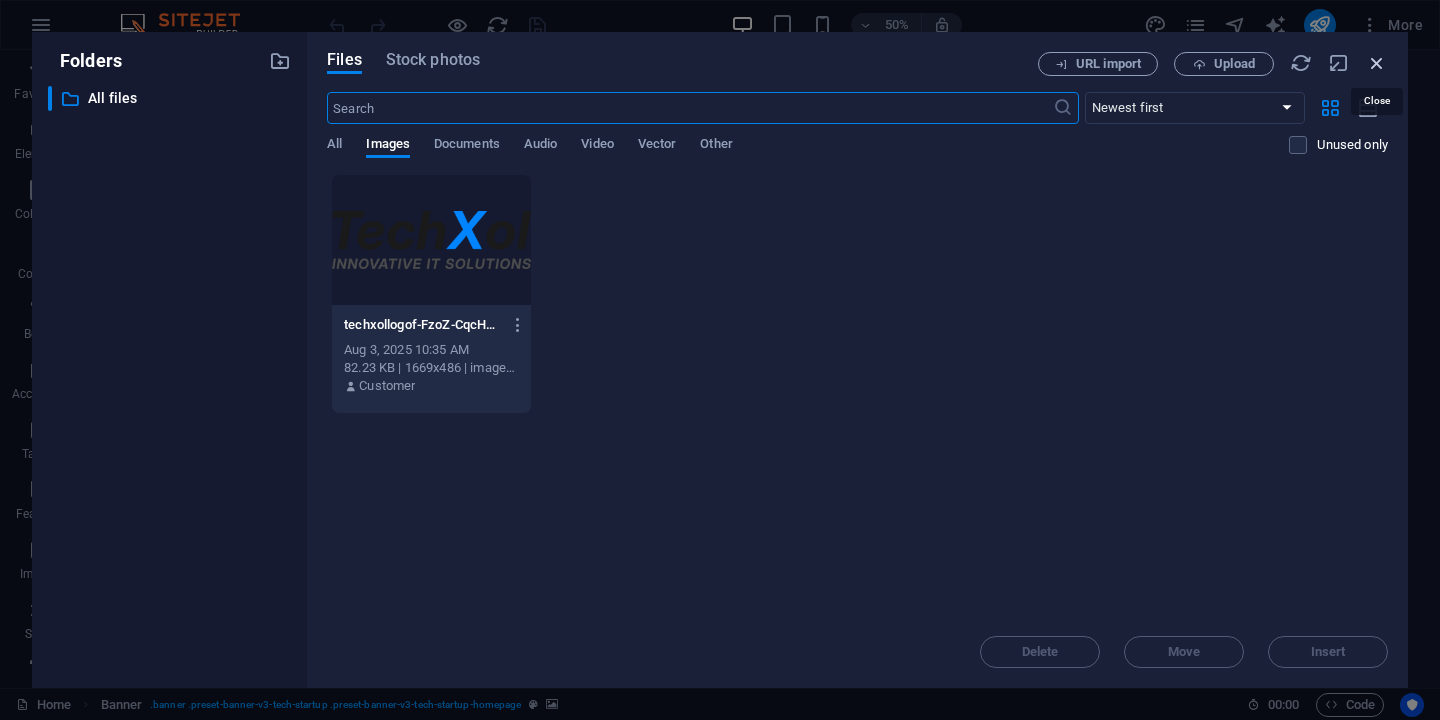 click at bounding box center (1377, 63) 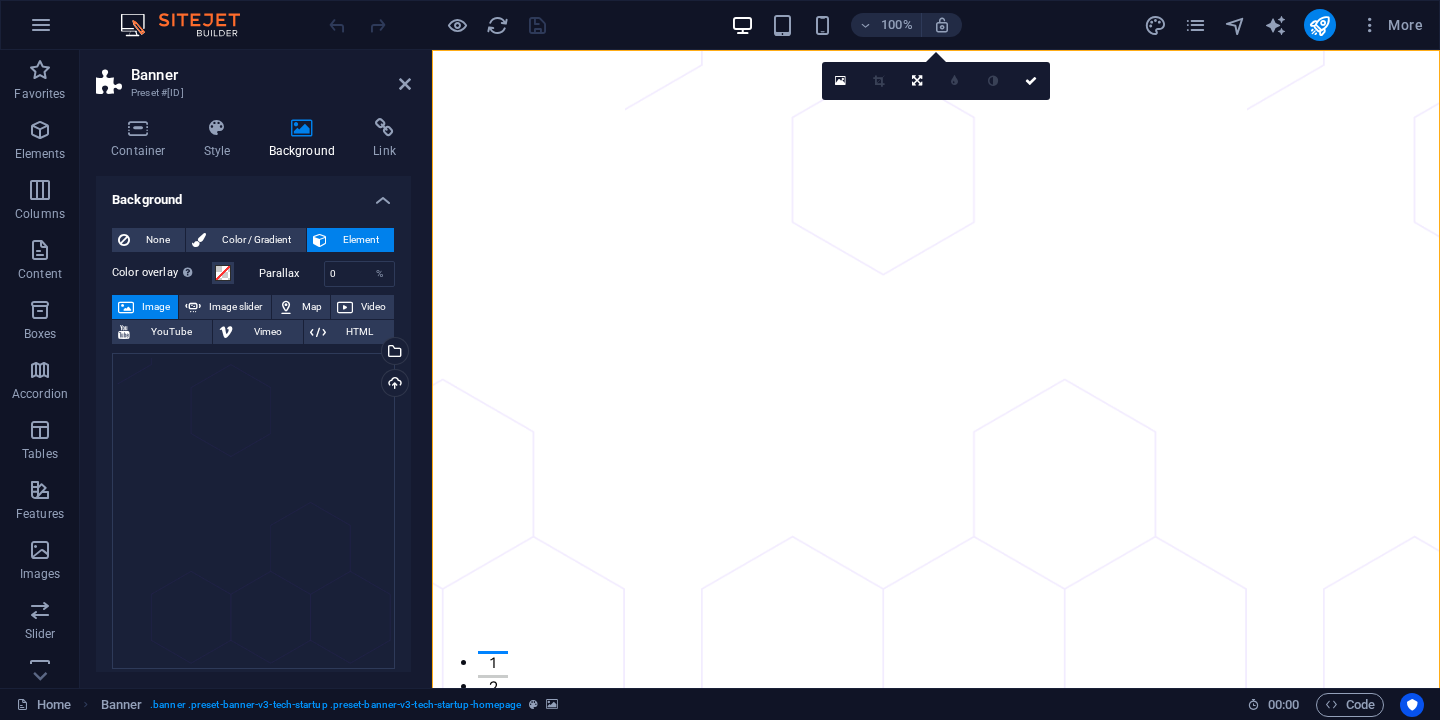 click at bounding box center [936, 1234] 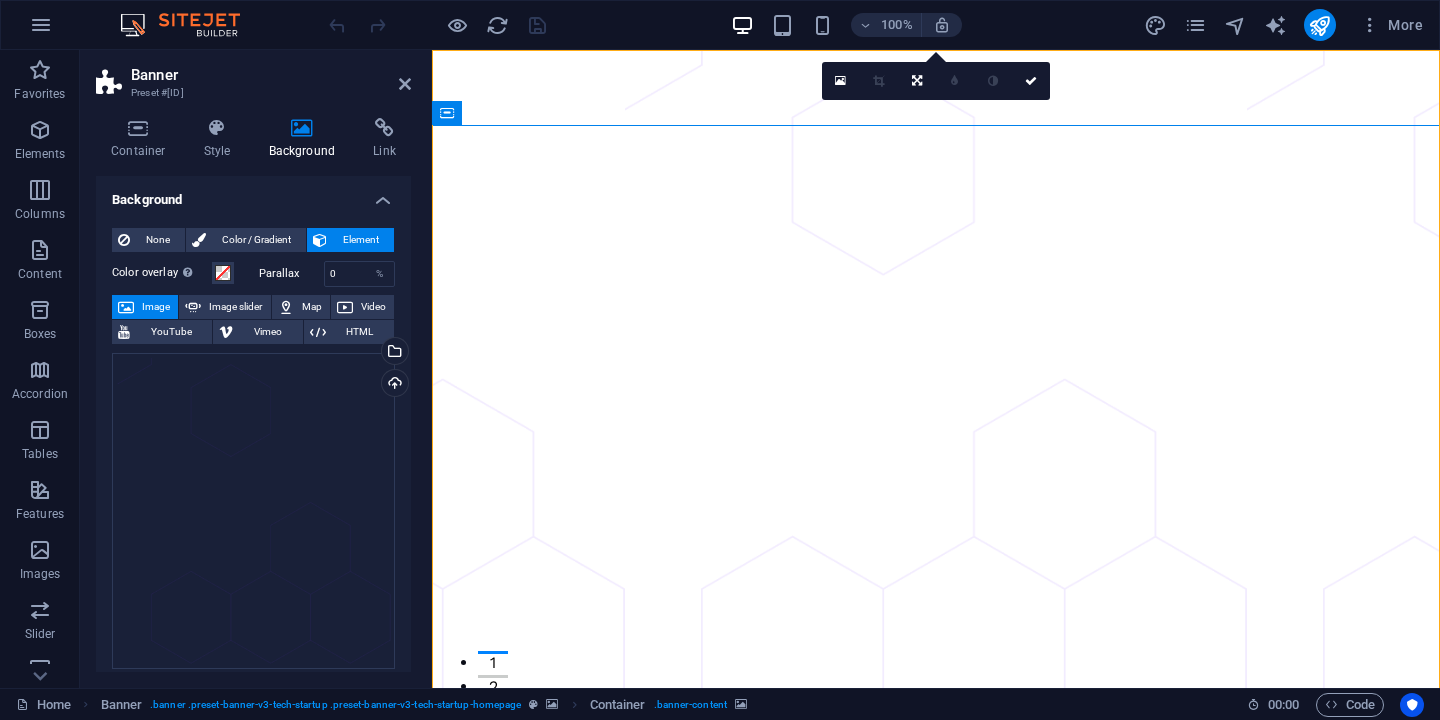 click at bounding box center (936, 1234) 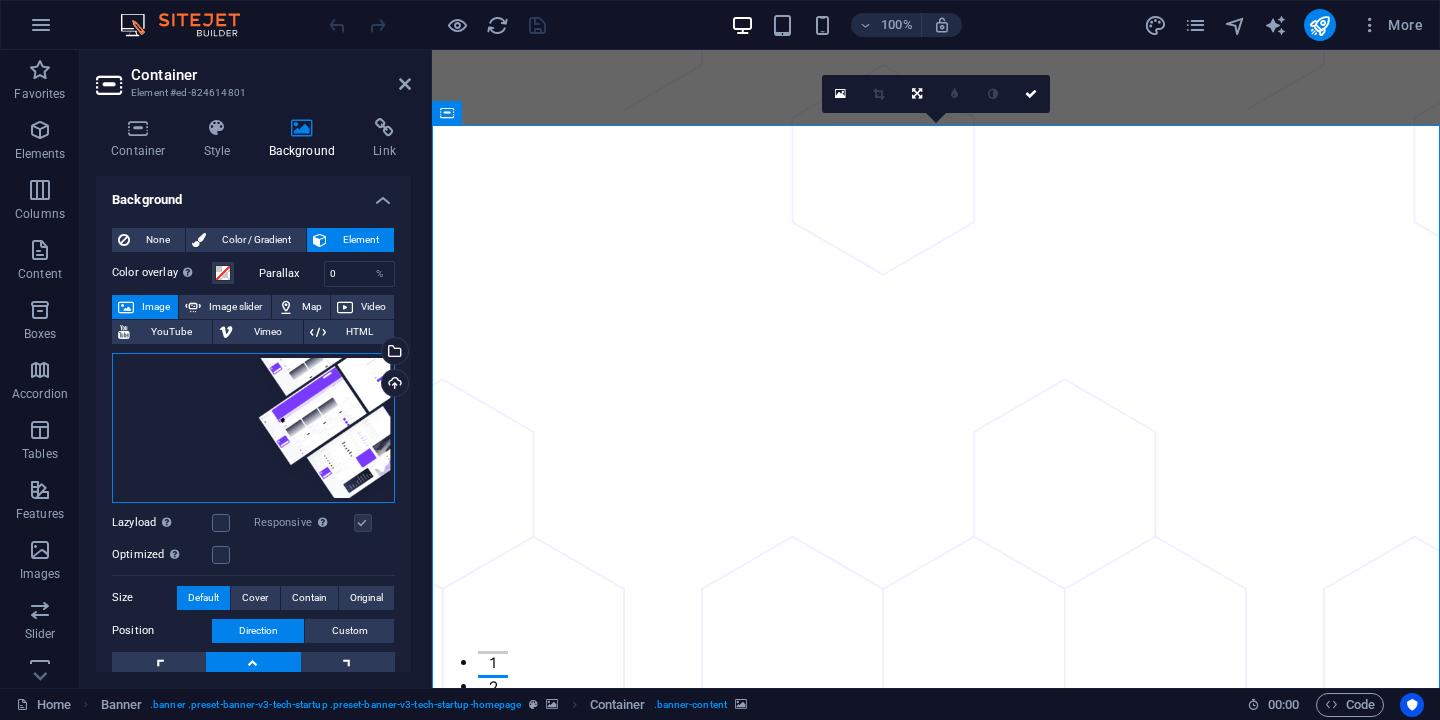 click on "Drag files here, click to choose files or select files from Files or our free stock photos & videos" at bounding box center [253, 428] 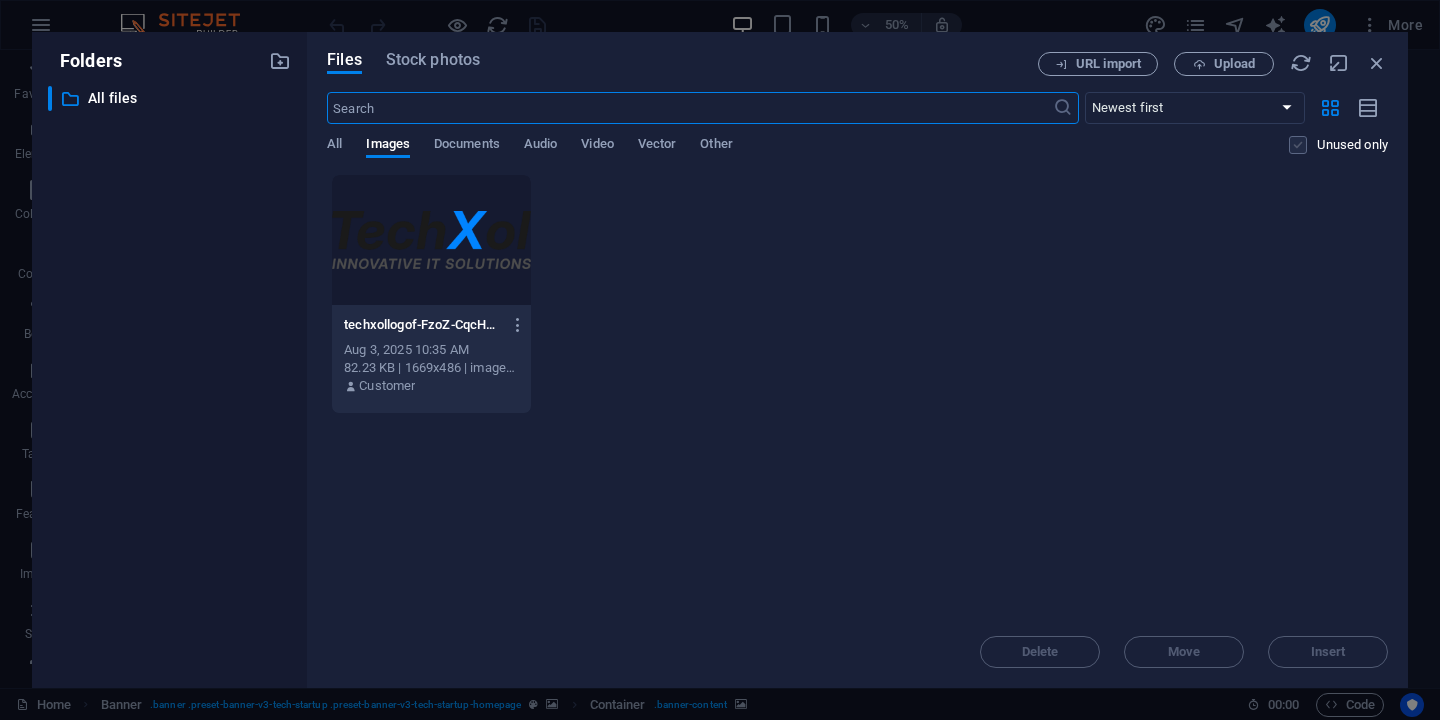 click at bounding box center (1298, 145) 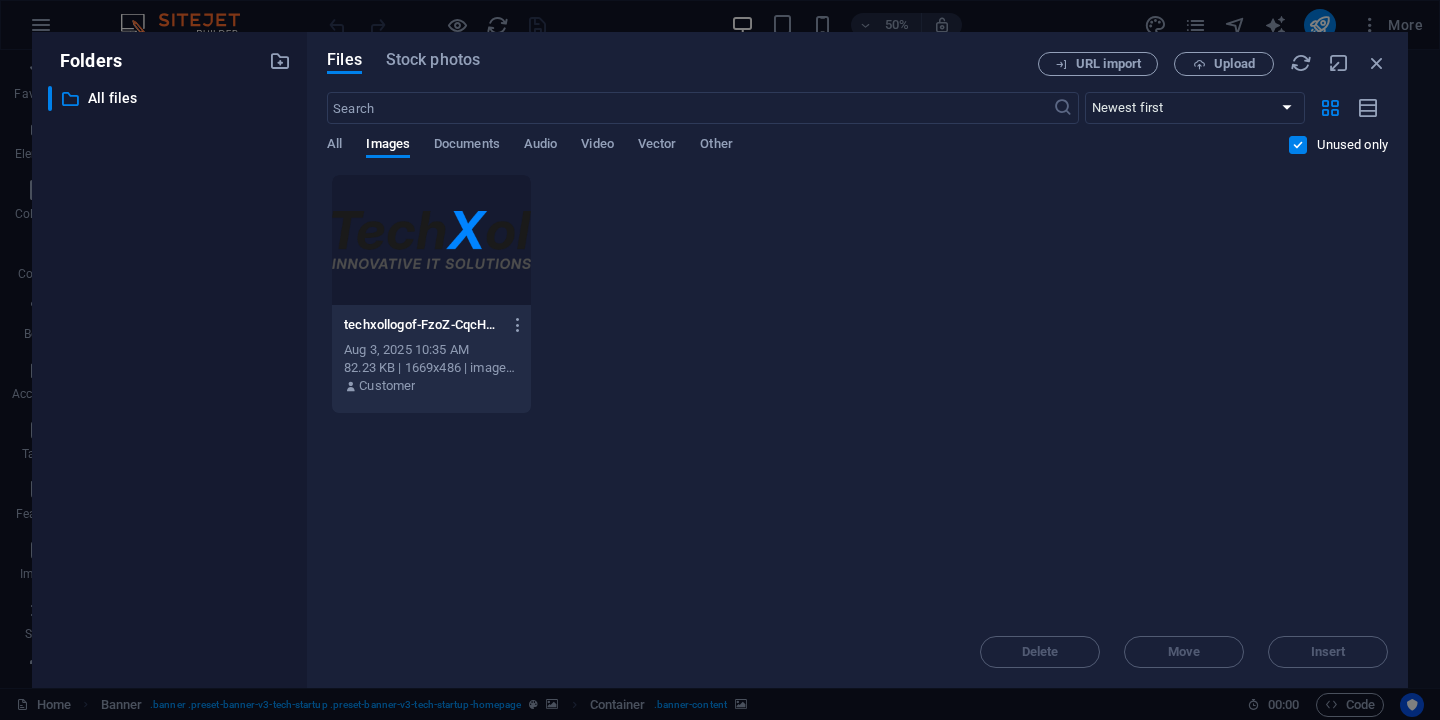 click at bounding box center (1298, 145) 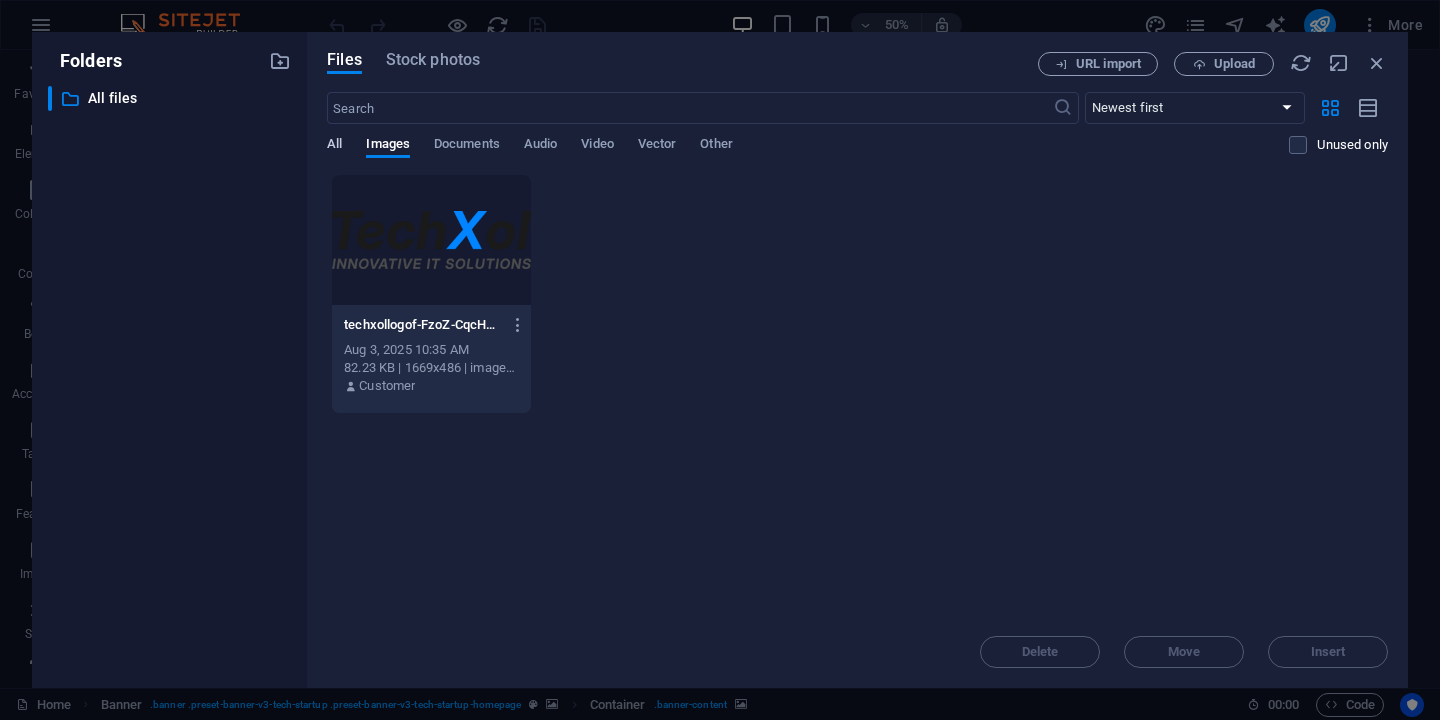 click on "All" at bounding box center [334, 146] 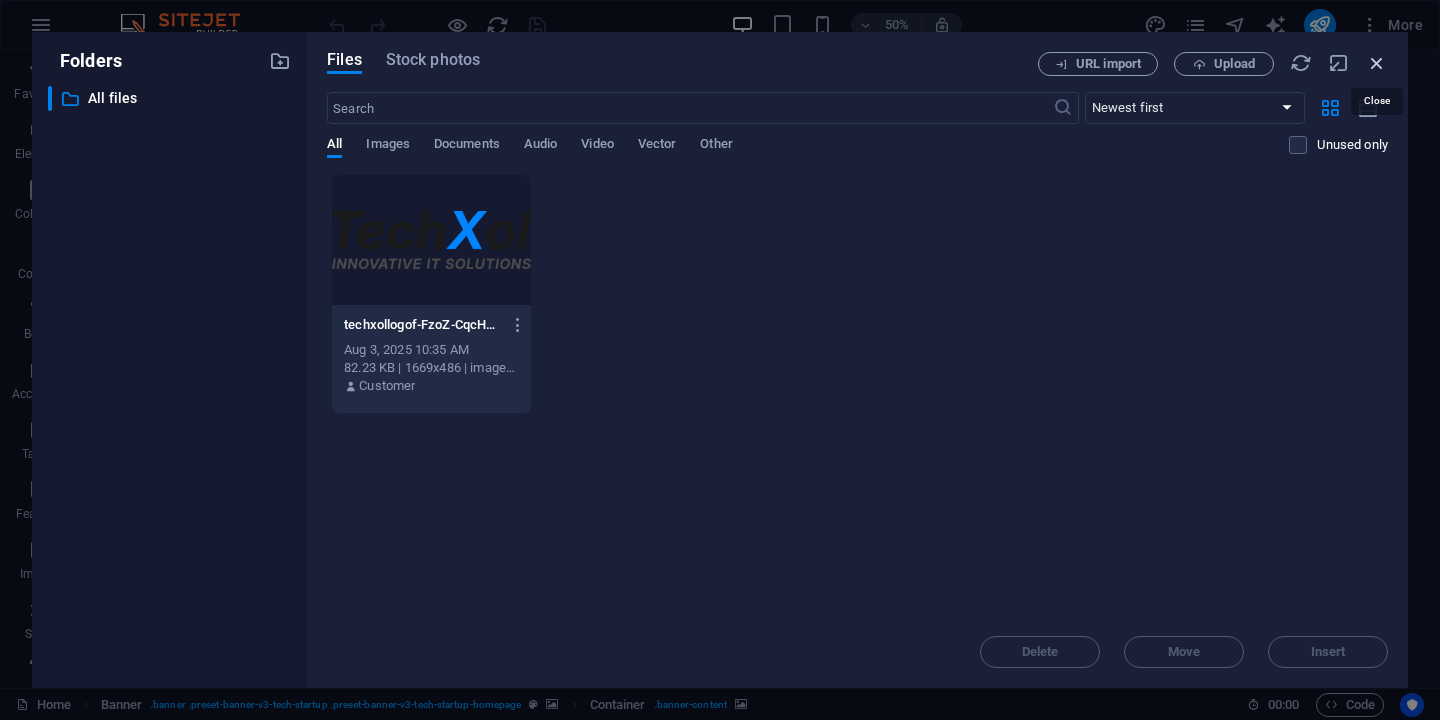 click at bounding box center [1377, 63] 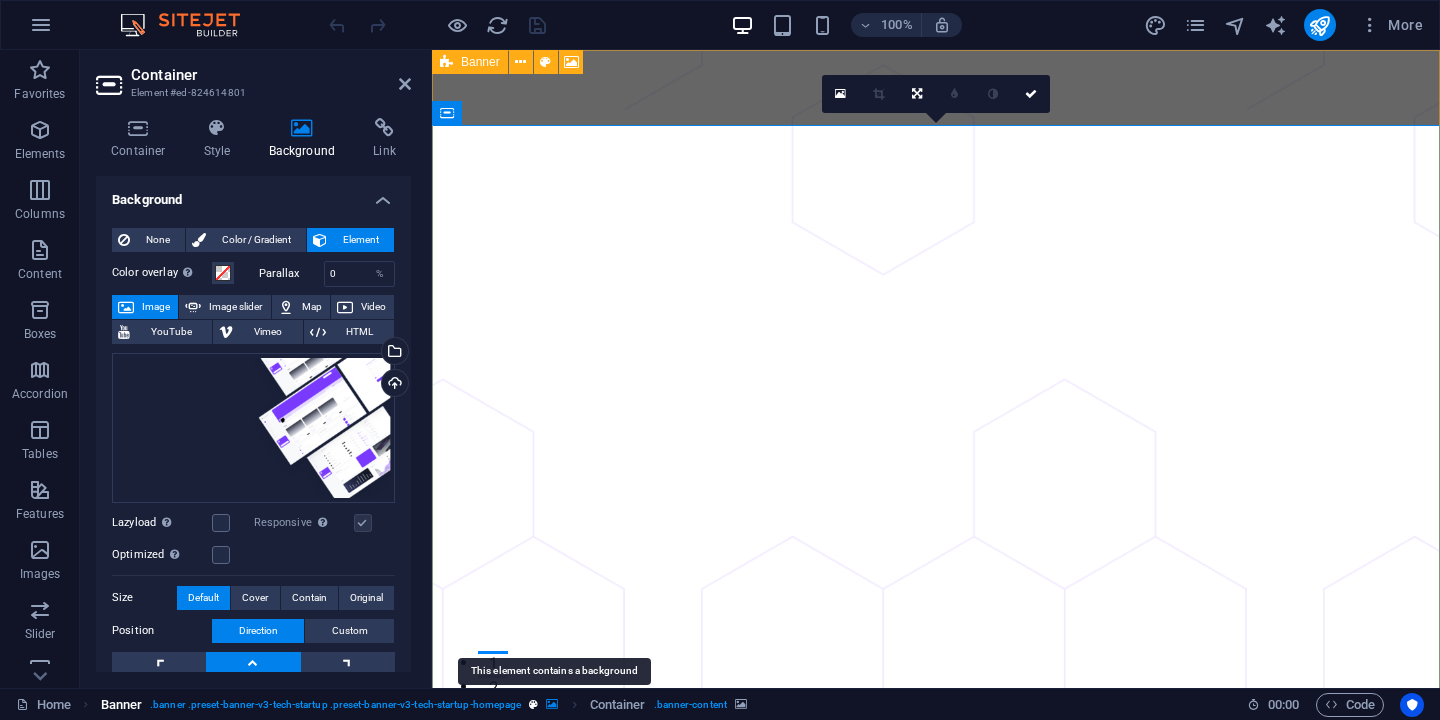 click at bounding box center [552, 704] 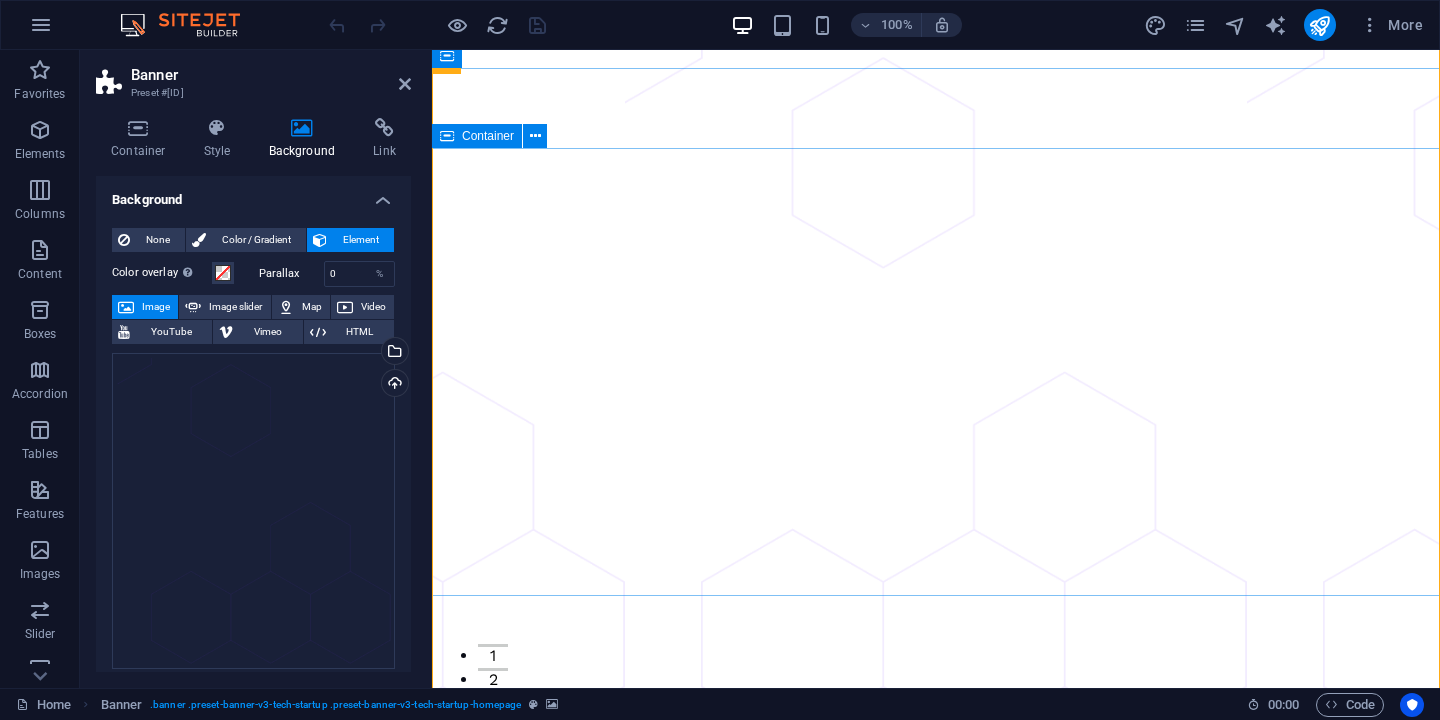 scroll, scrollTop: 0, scrollLeft: 0, axis: both 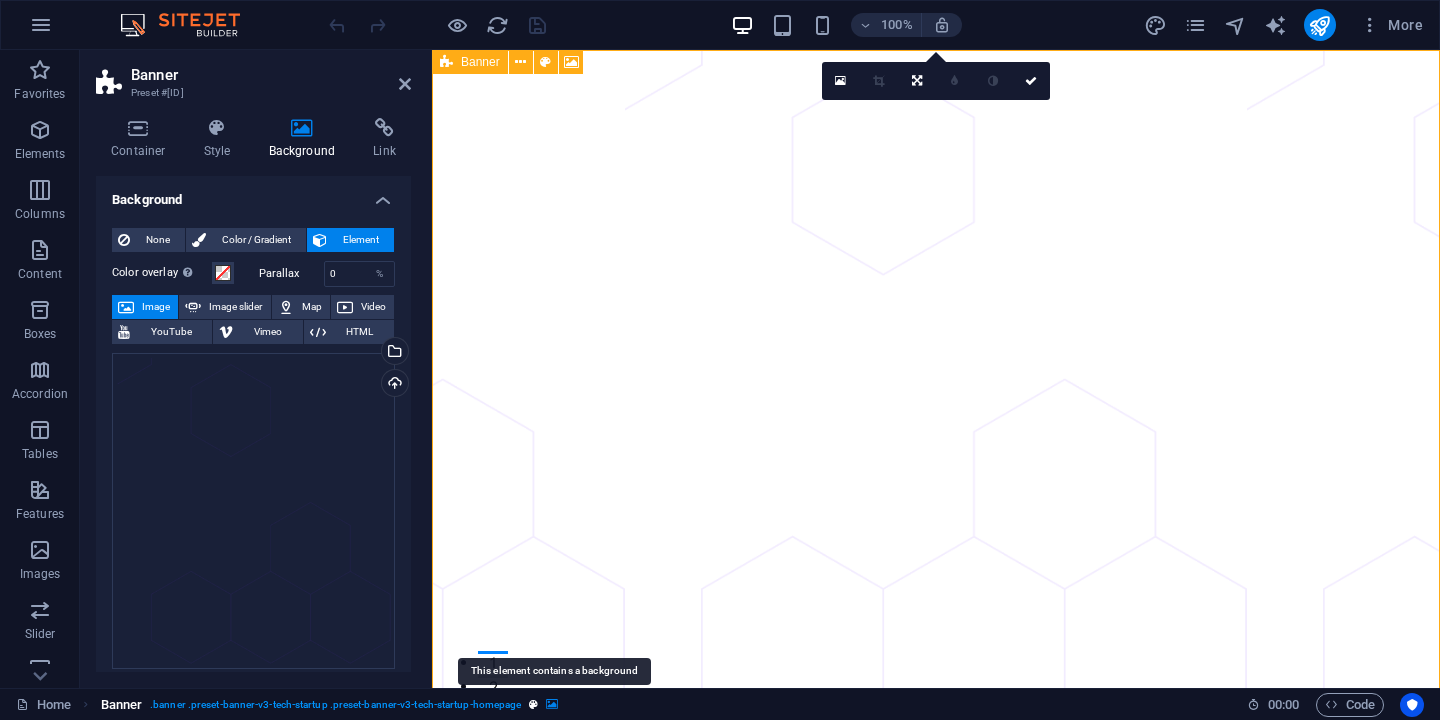 click at bounding box center [552, 704] 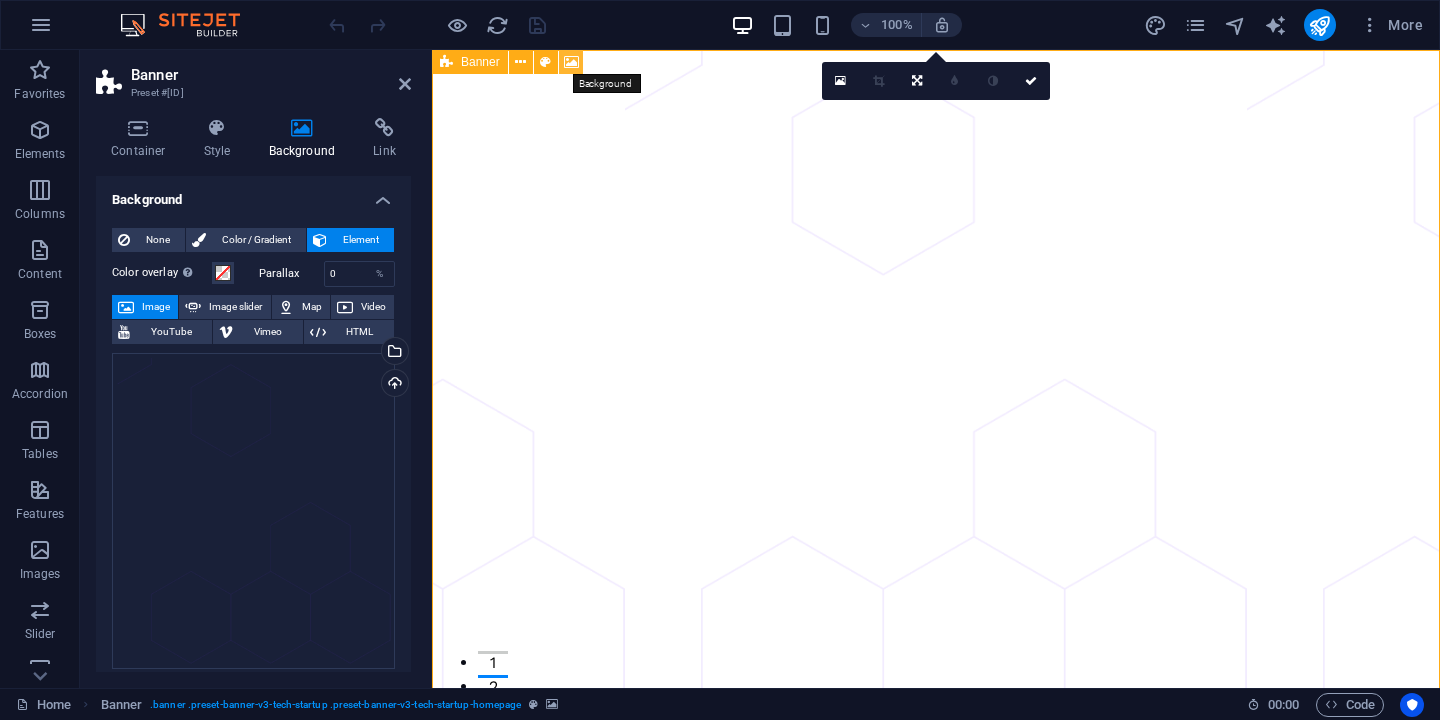 click at bounding box center [571, 62] 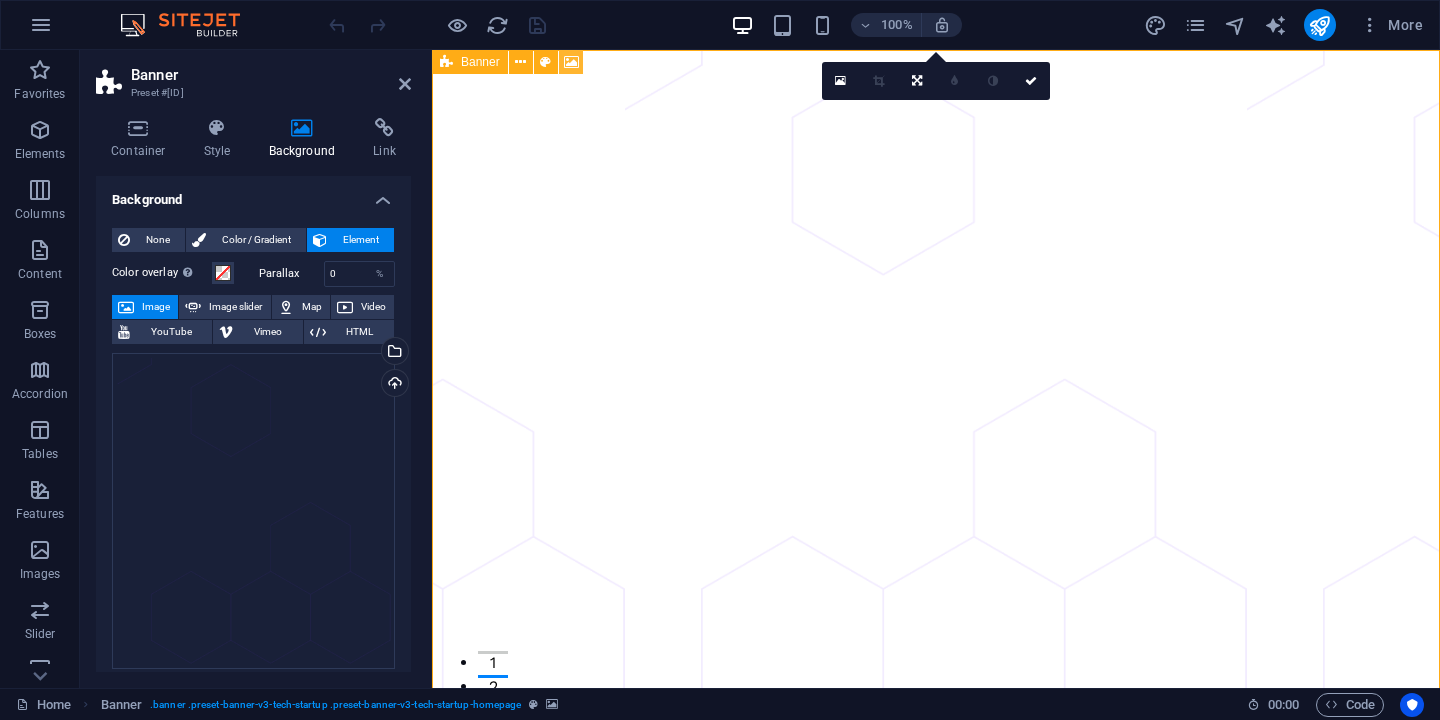 click at bounding box center [571, 62] 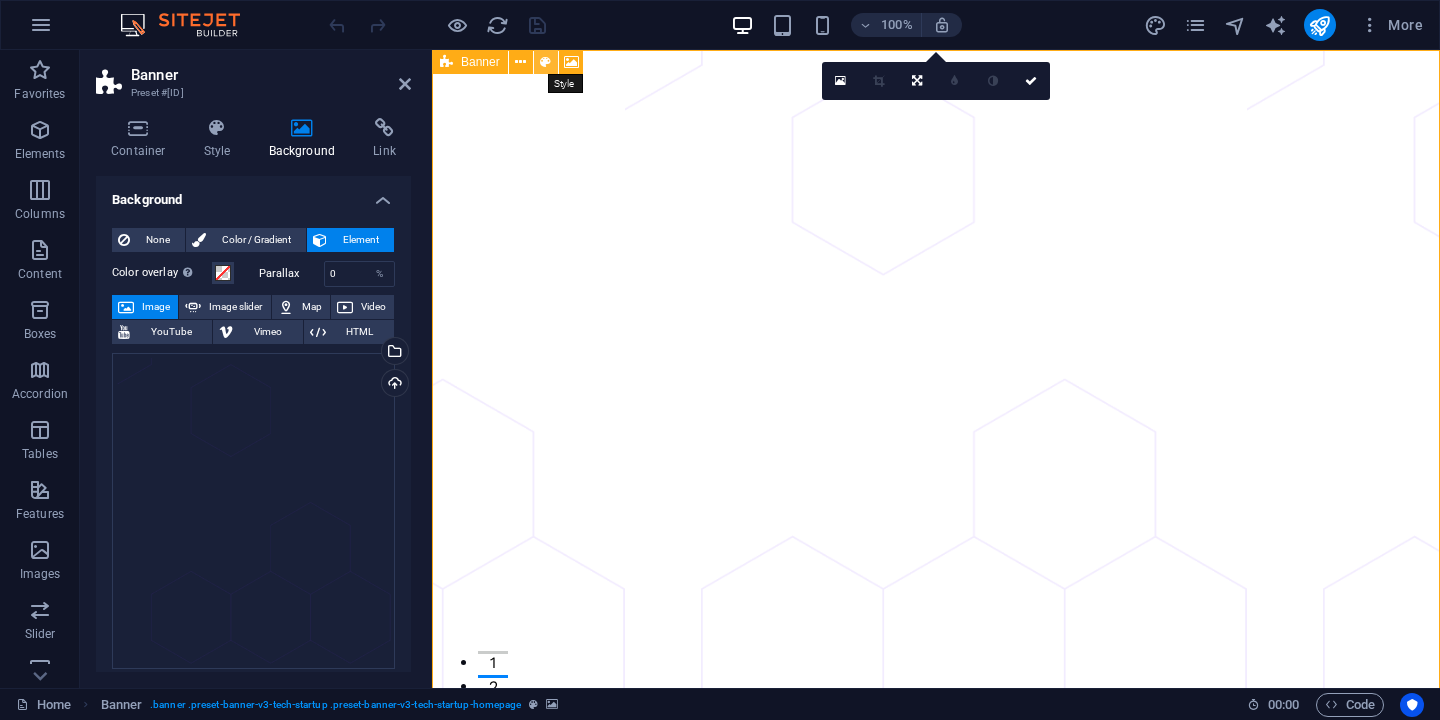 click at bounding box center [545, 62] 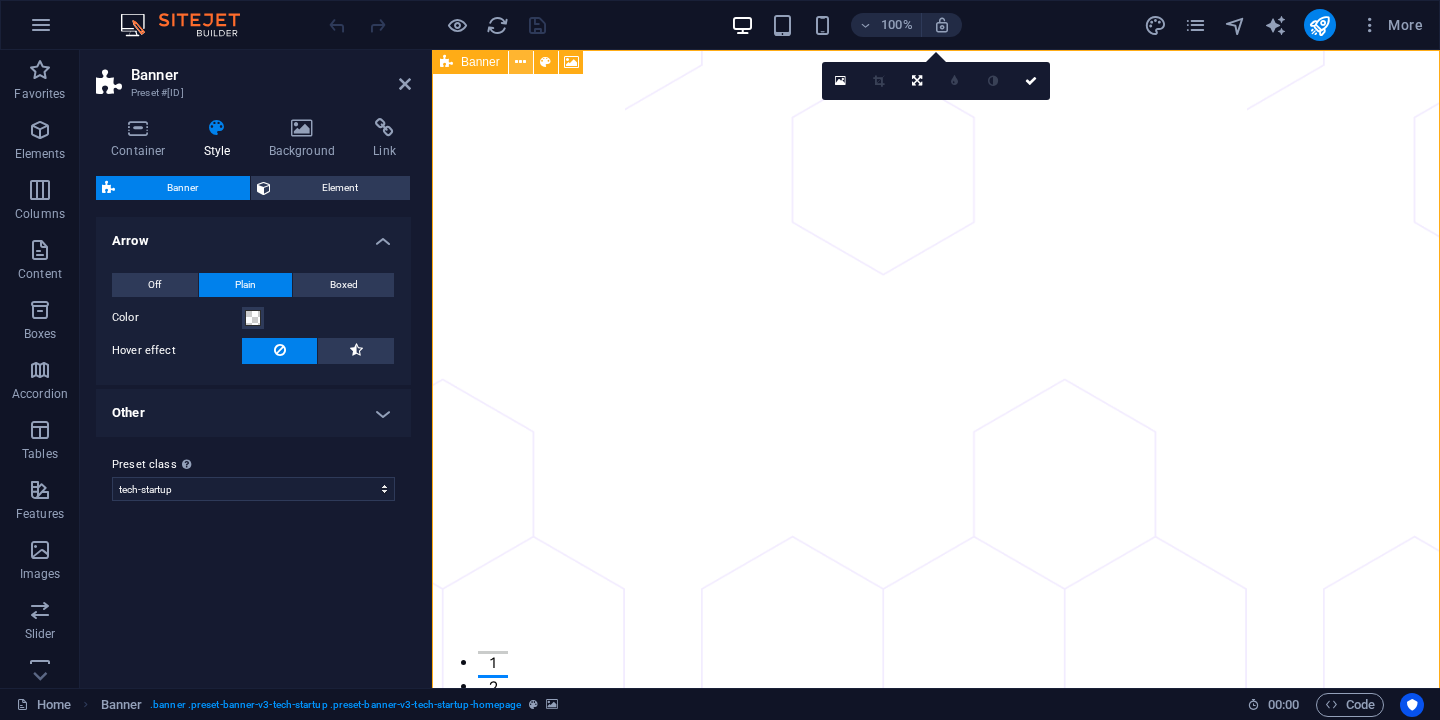 click at bounding box center (520, 62) 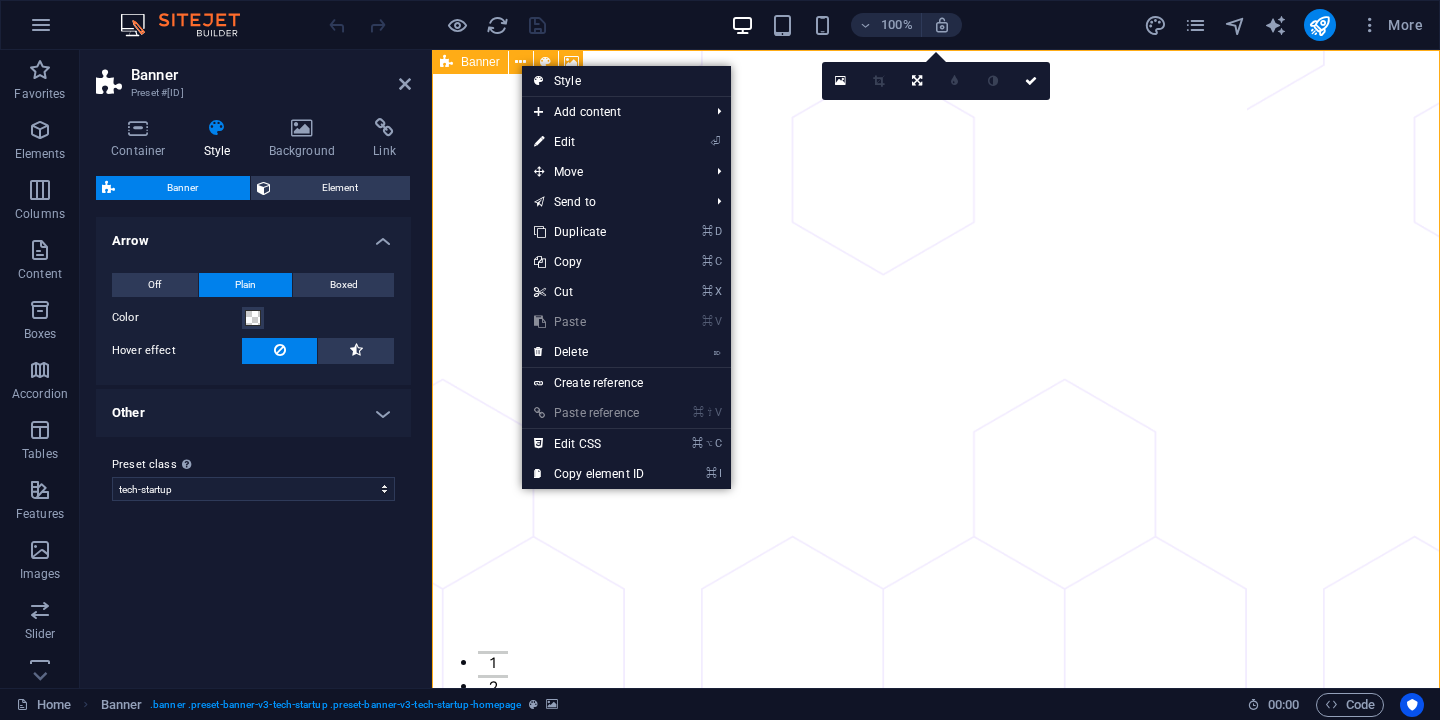 click on "Banner" at bounding box center [480, 62] 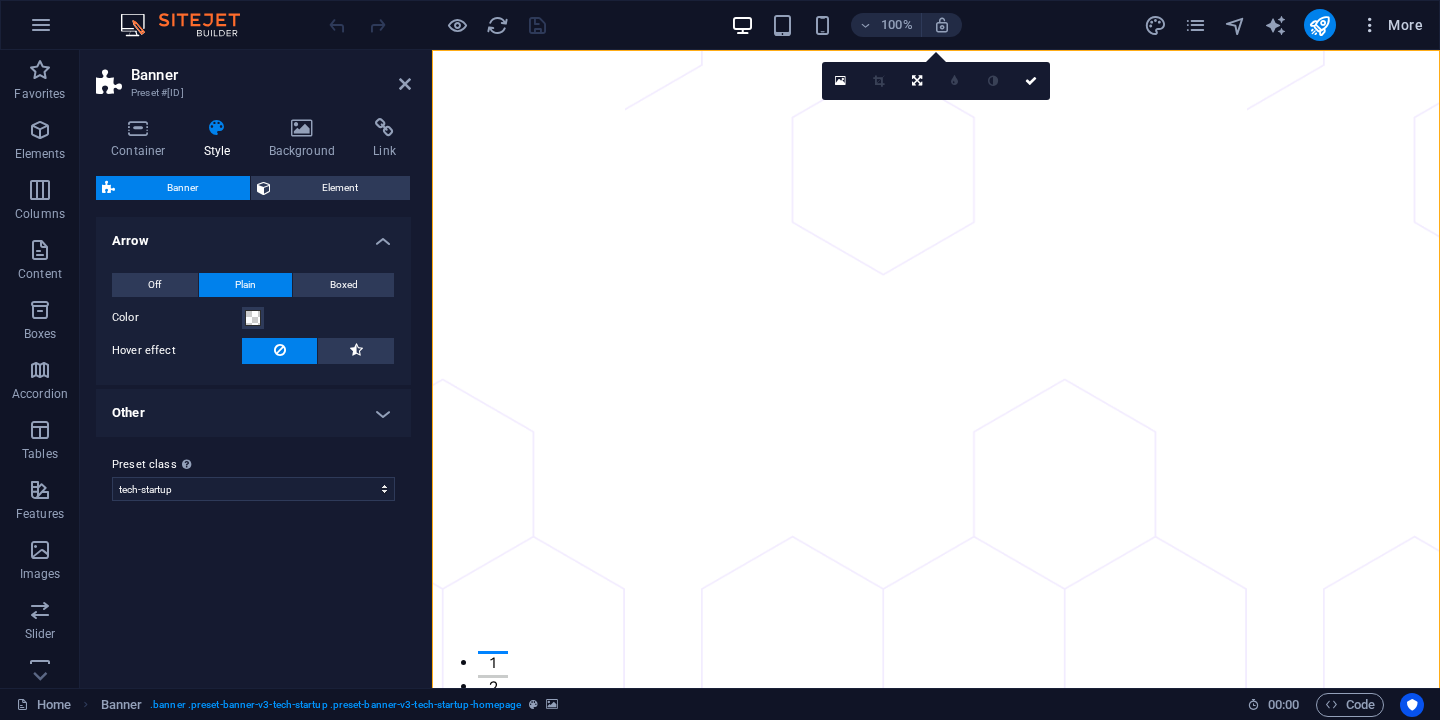 click at bounding box center (1370, 25) 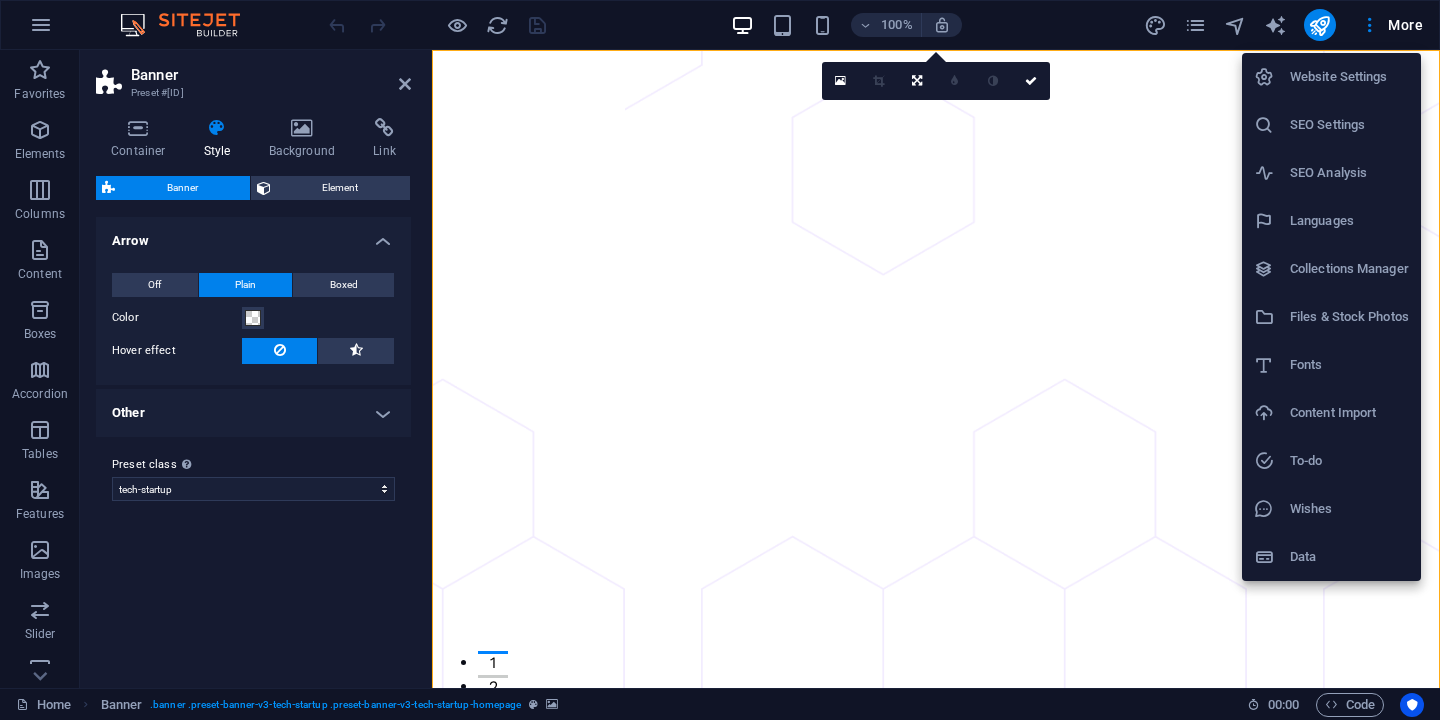 click at bounding box center [1272, 461] 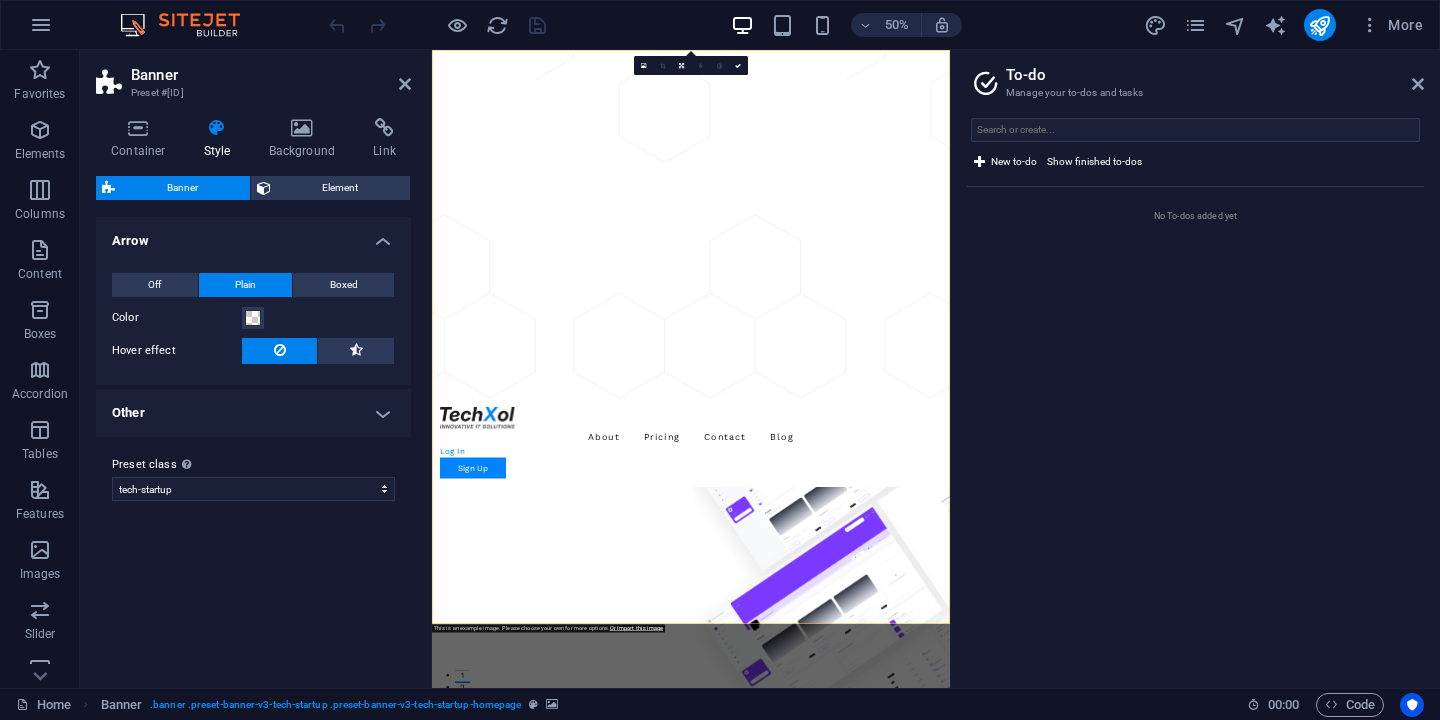 click on "To-do Manage your to-dos and tasks New to-do Show finished to-dos No To-dos added yet" at bounding box center (1195, 369) 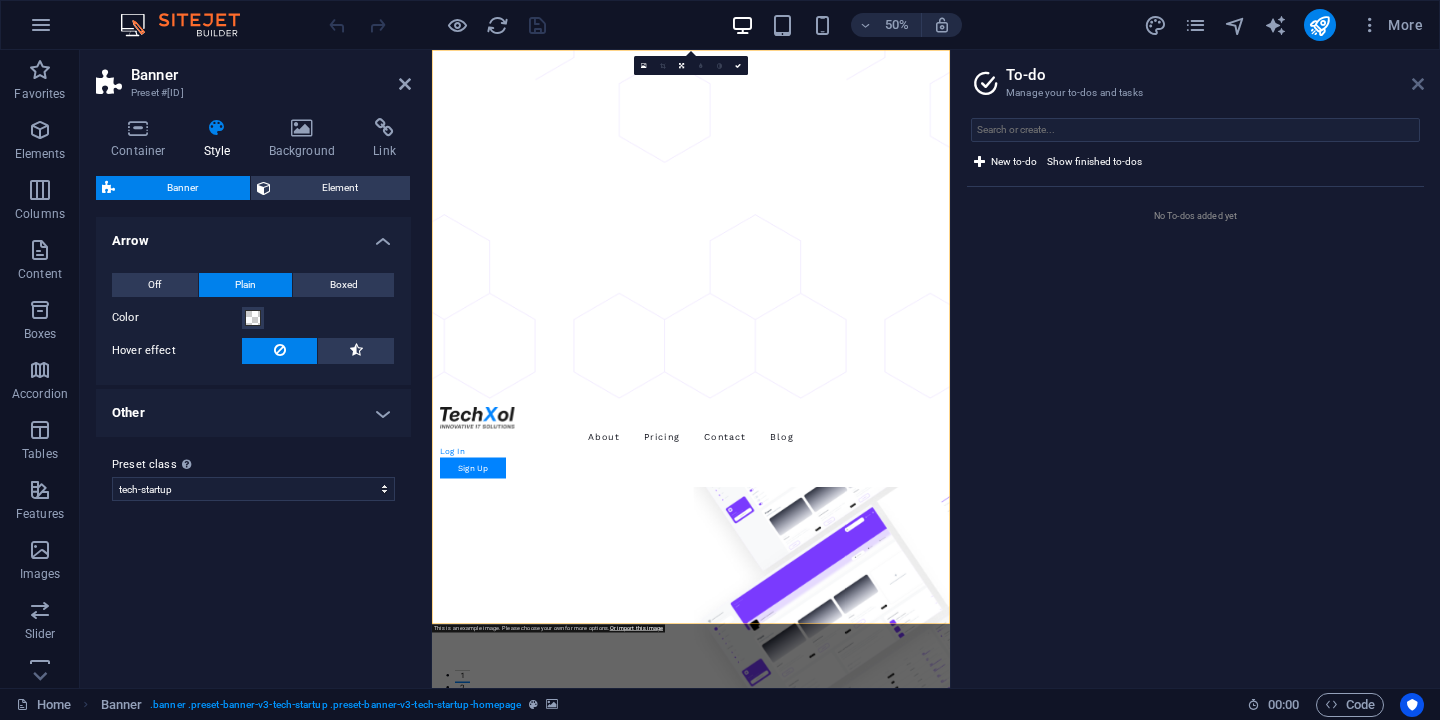 click at bounding box center (1418, 84) 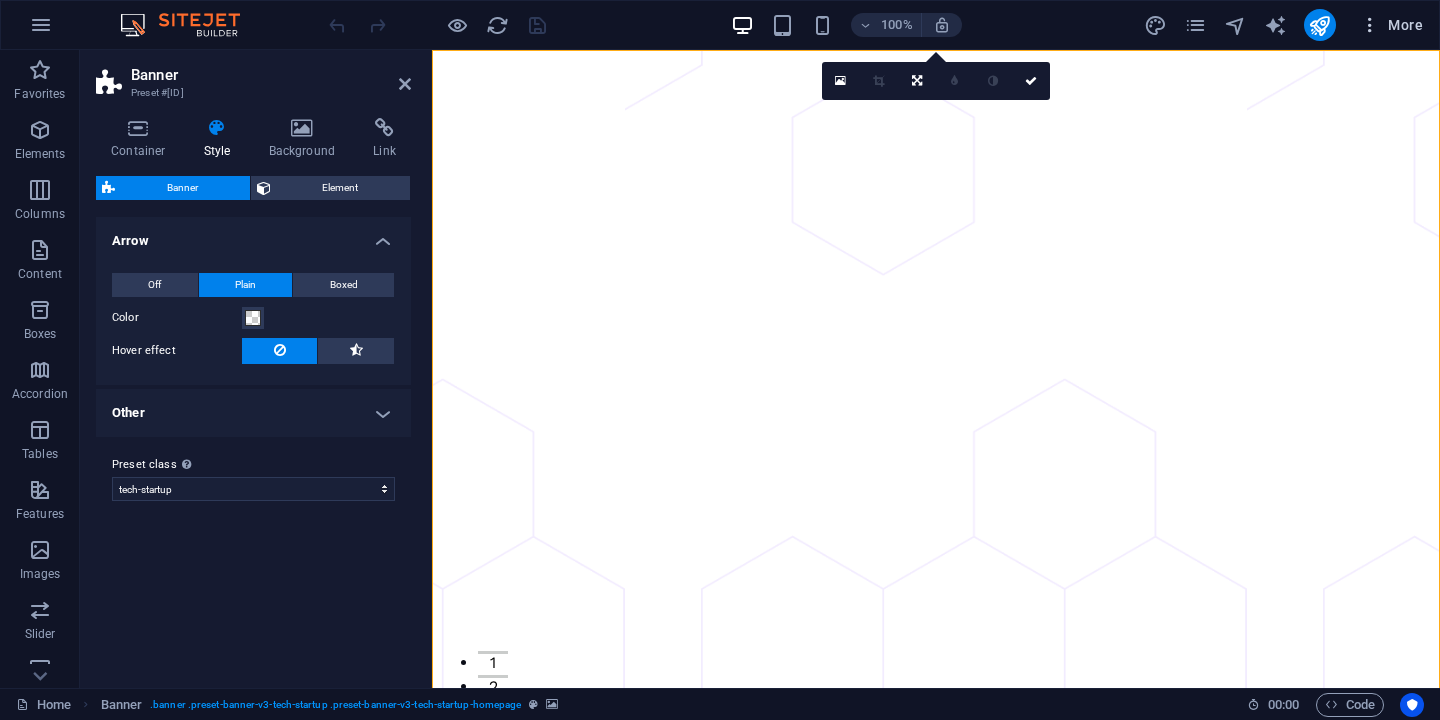 click on "More" at bounding box center [1391, 25] 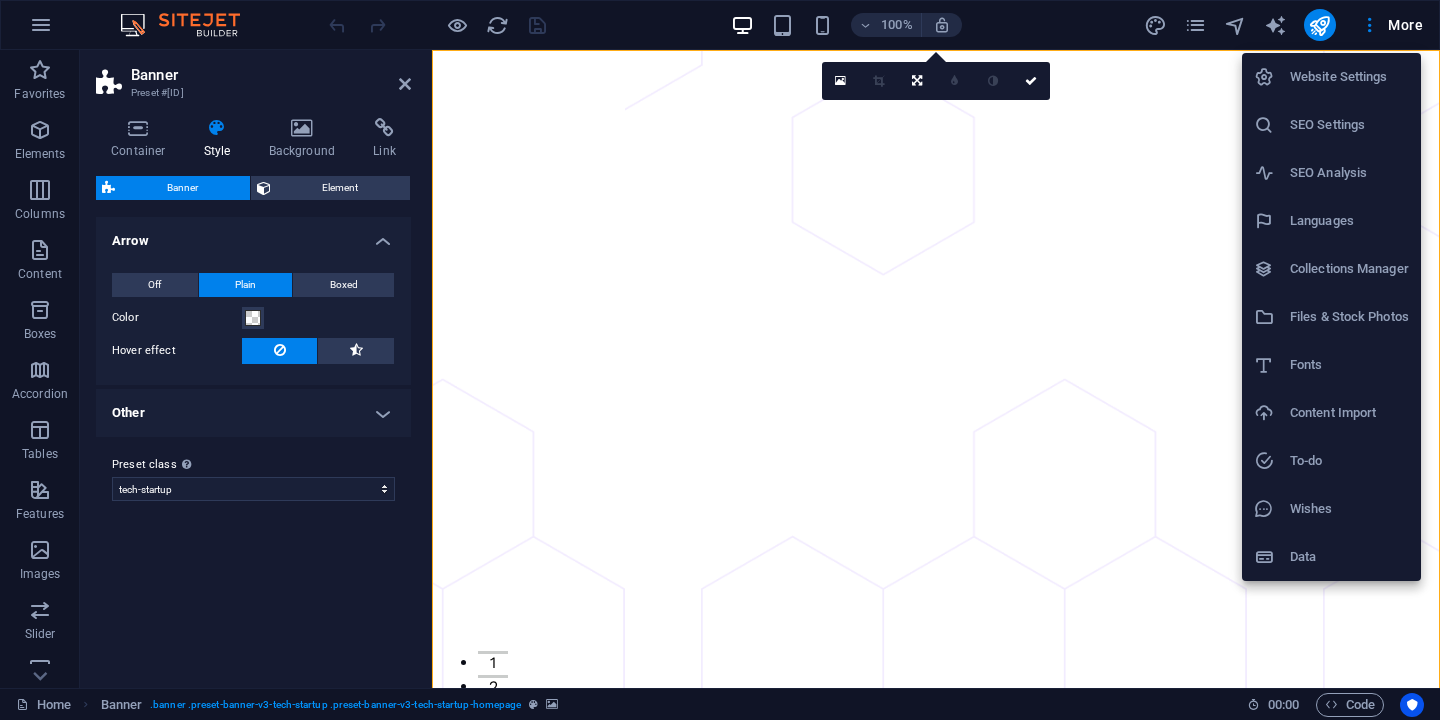 click on "Content Import" at bounding box center (1349, 413) 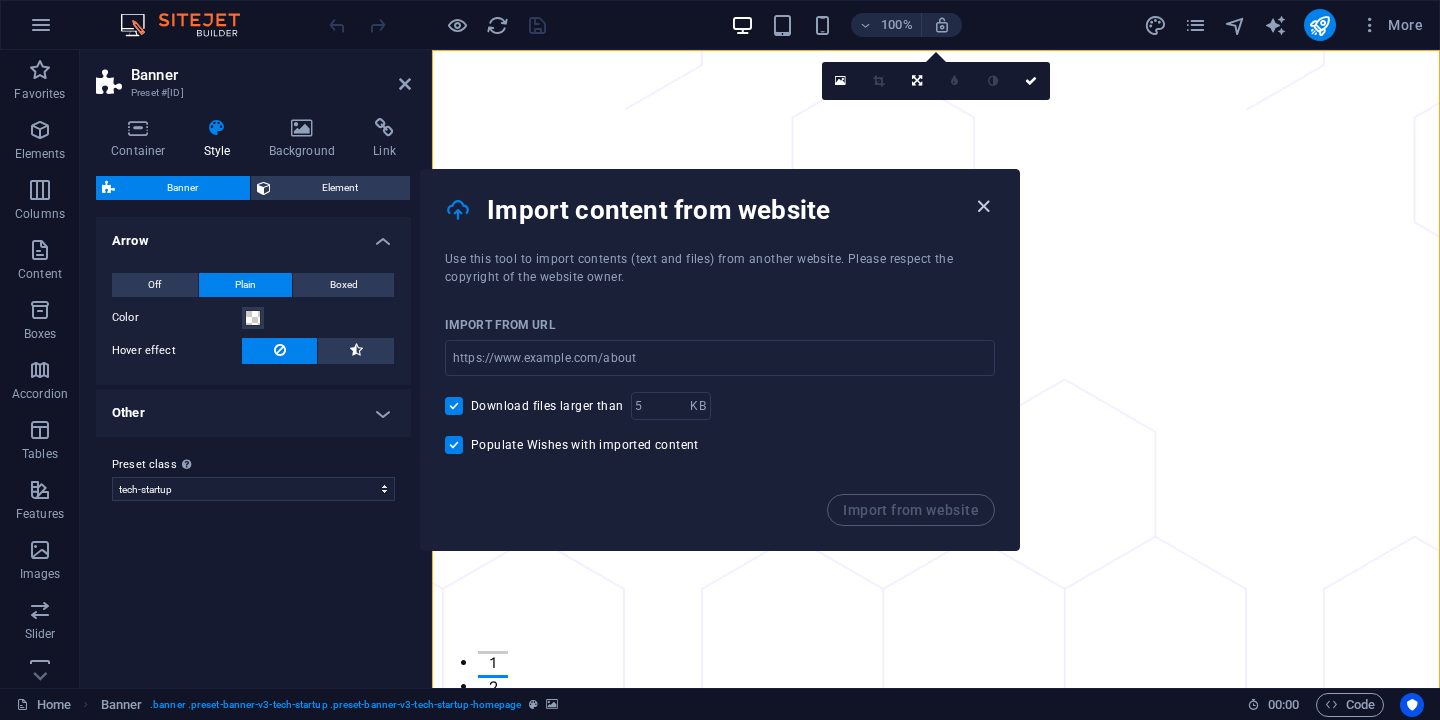 click at bounding box center [983, 206] 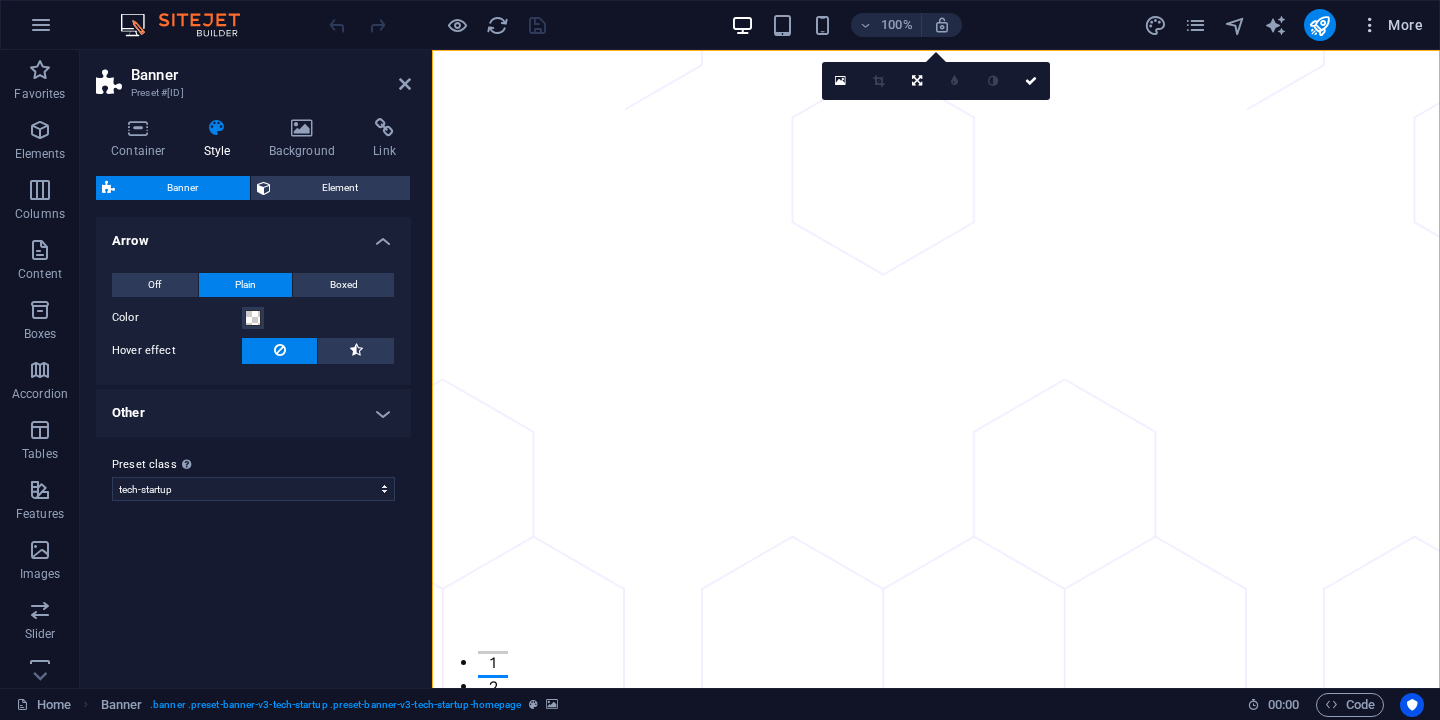 click at bounding box center [1370, 25] 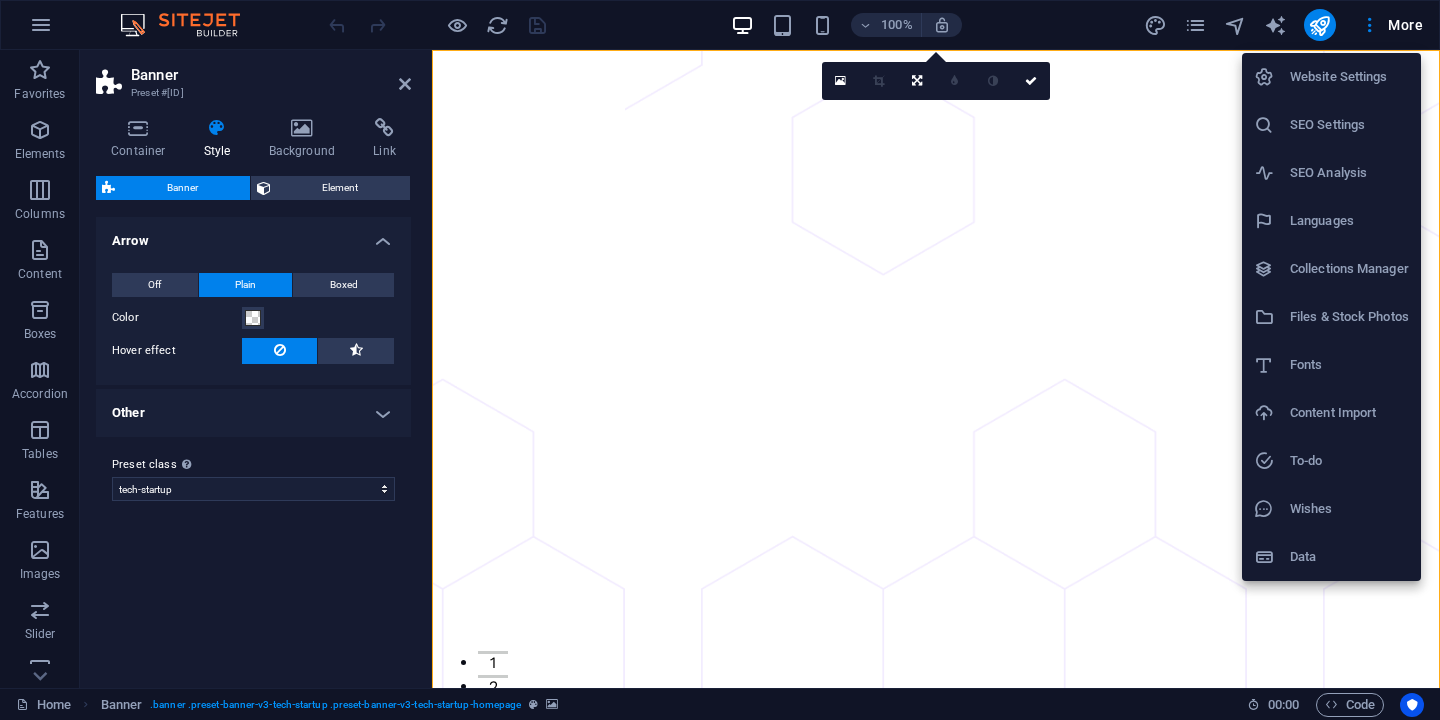 click on "Collections Manager" at bounding box center (1349, 269) 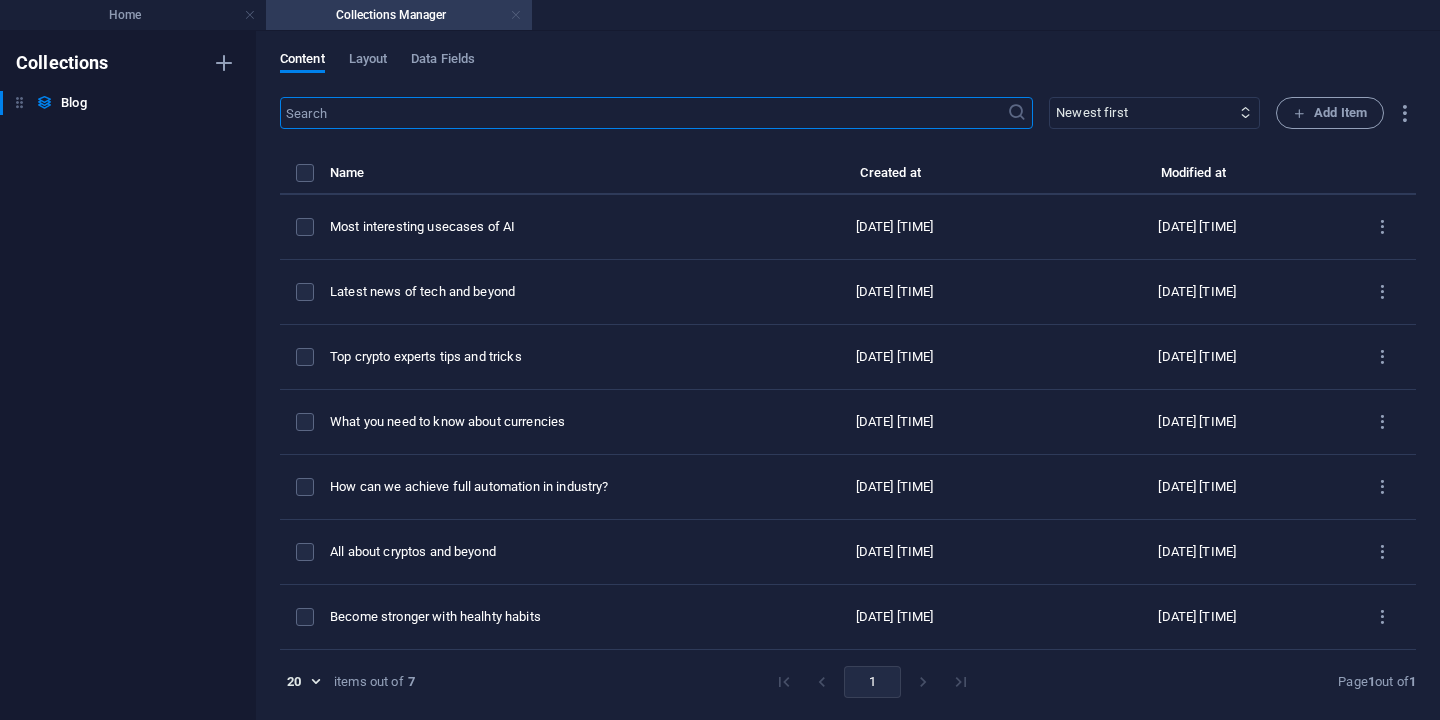 click at bounding box center [516, 15] 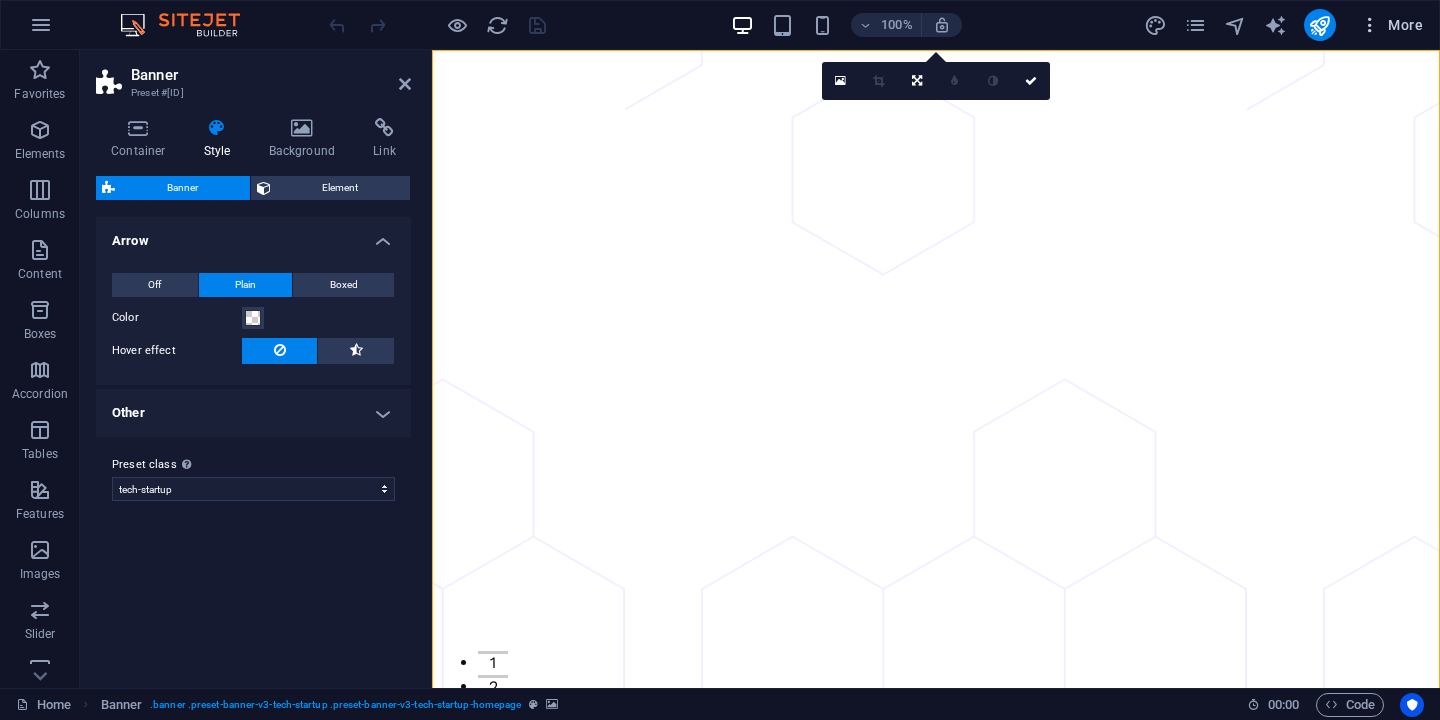 click at bounding box center (1370, 25) 